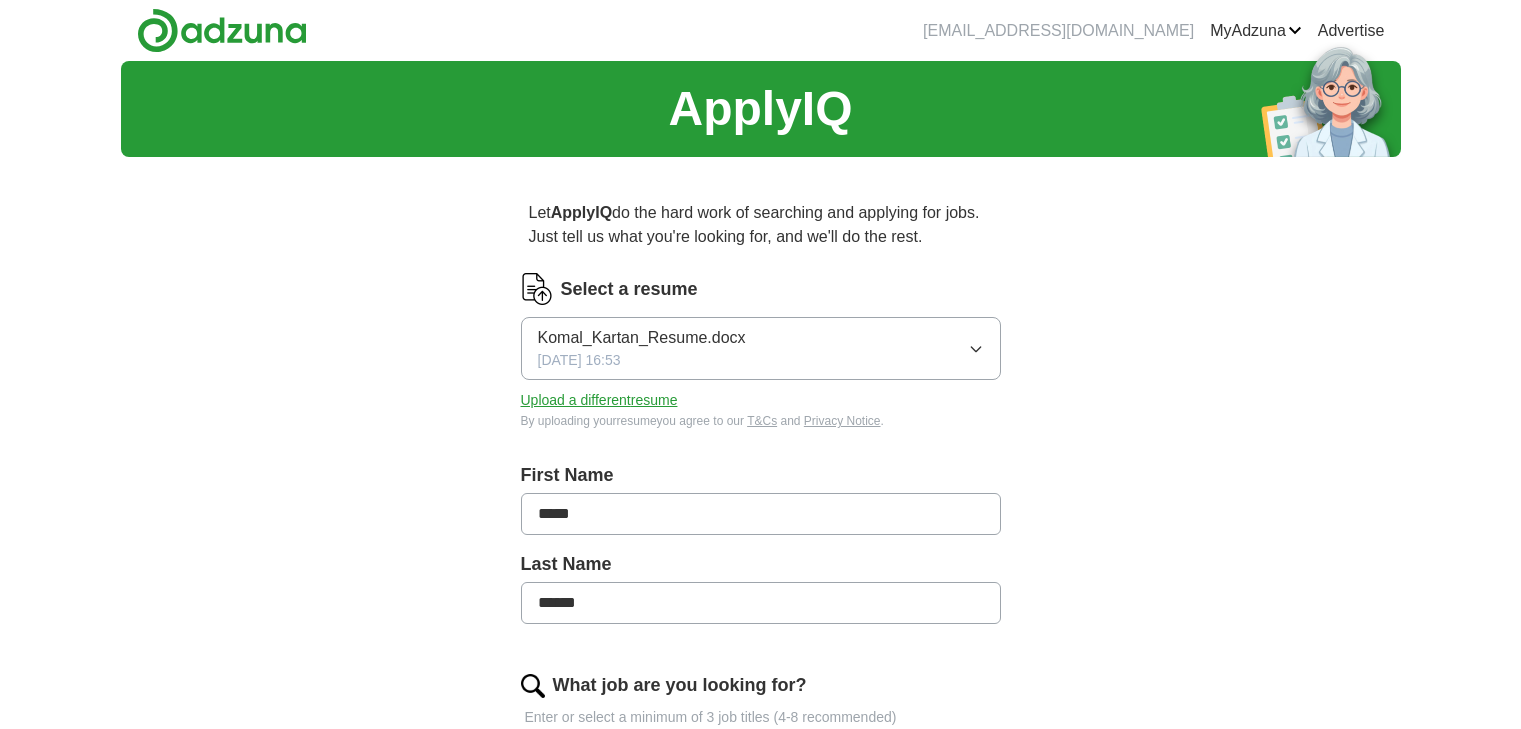 scroll, scrollTop: 0, scrollLeft: 0, axis: both 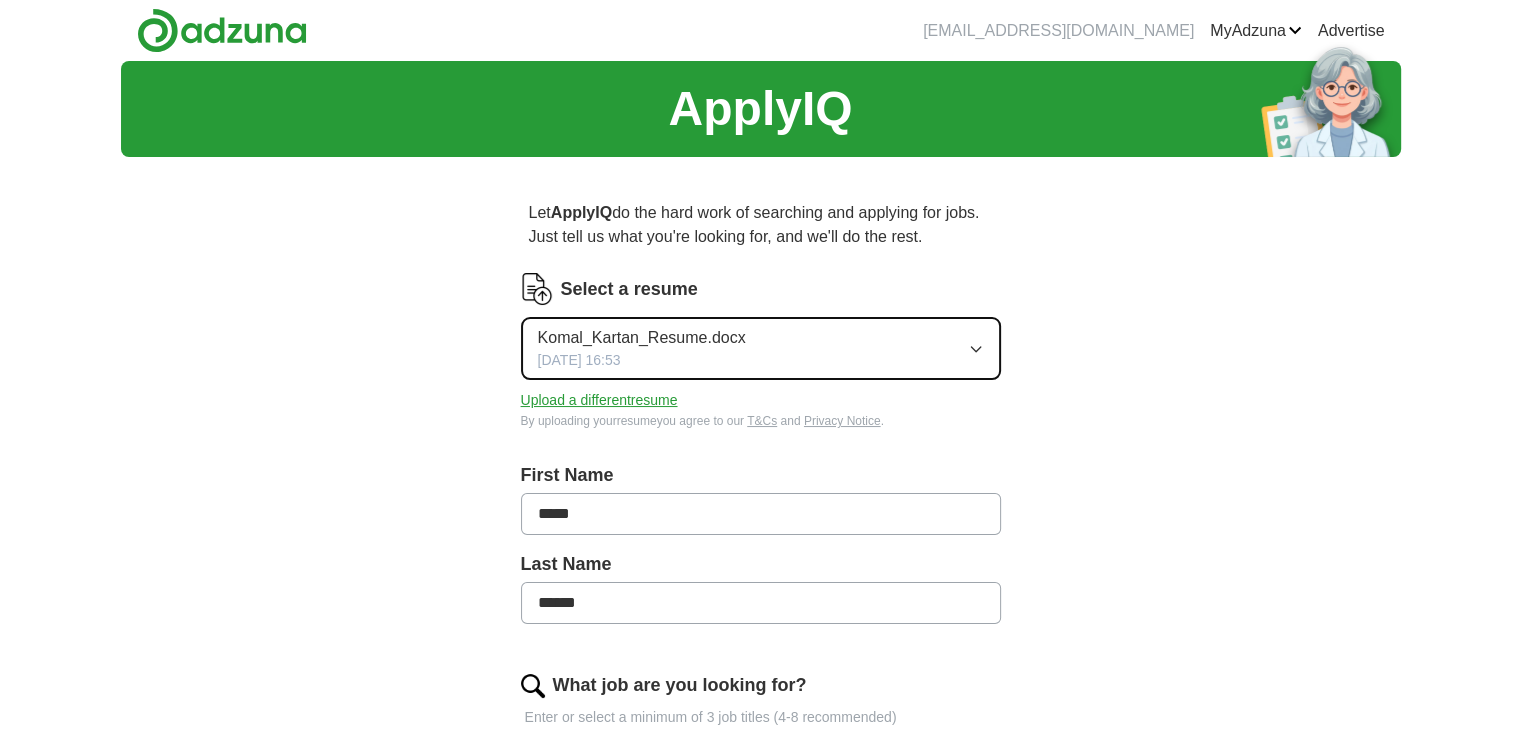click on "Komal_Kartan_Resume.docx [DATE] 16:53" at bounding box center [761, 348] 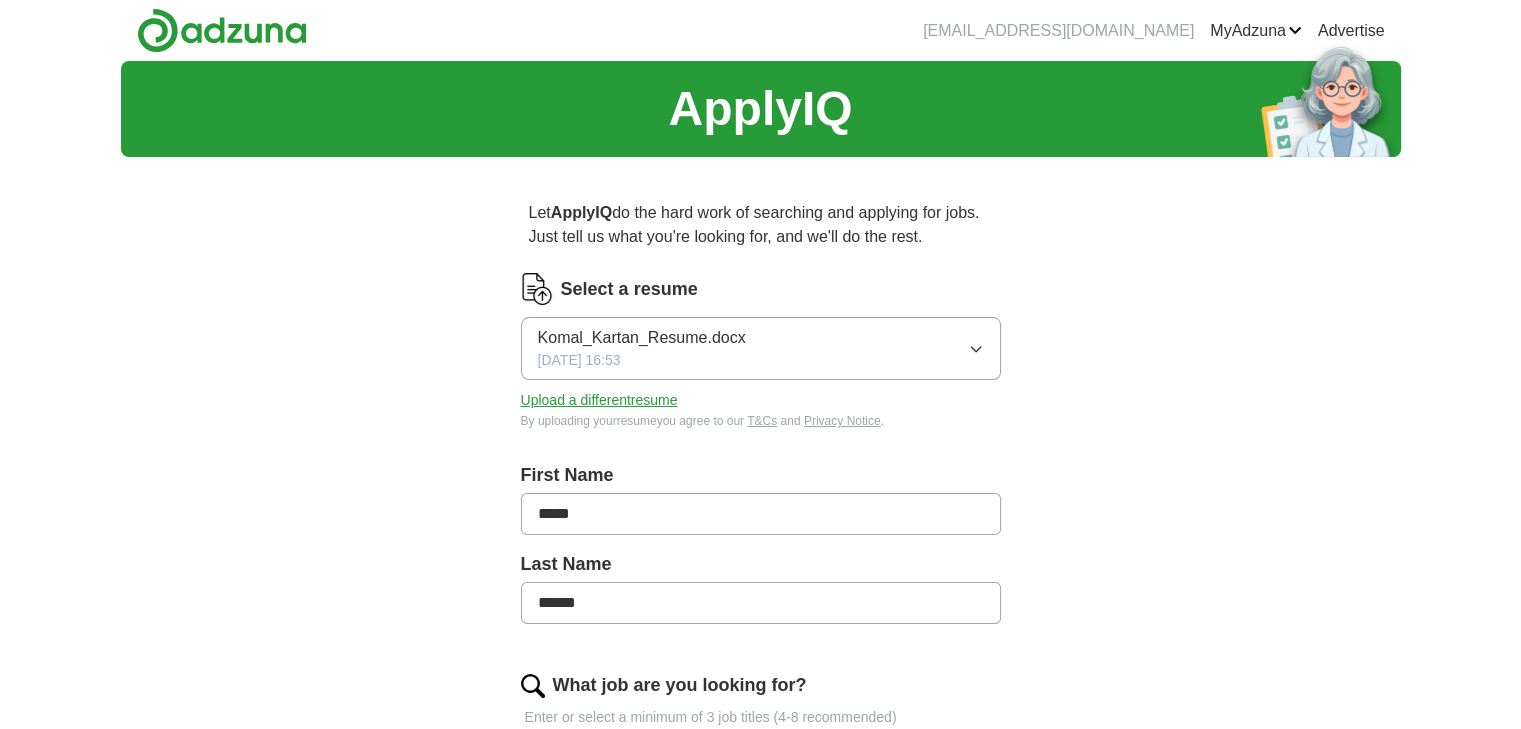 click on "ApplyIQ Let  ApplyIQ  do the hard work of searching and applying for jobs. Just tell us what you're looking for, and we'll do the rest. Select a resume Komal_Kartan_Resume.docx [DATE] 16:53 Upload a different  resume By uploading your  resume  you agree to our   T&Cs   and   Privacy Notice . First Name ***** Last Name ****** What job are you looking for? Enter or select a minimum of 3 job titles (4-8 recommended) Where do you want to work? 25 mile radius Start applying for jobs By registering, you consent to us applying to suitable jobs for you" at bounding box center [761, 650] 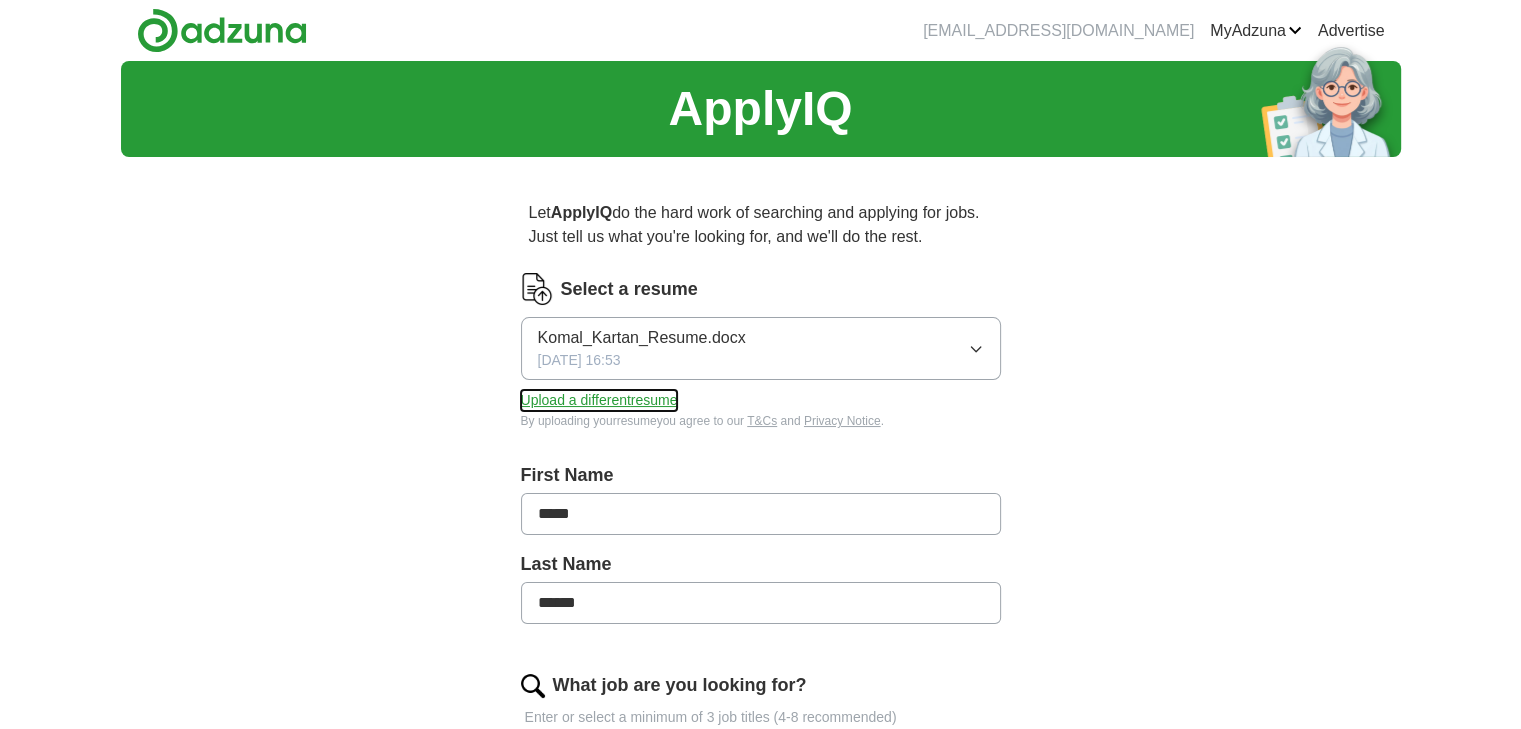 click on "Upload a different  resume" at bounding box center (599, 400) 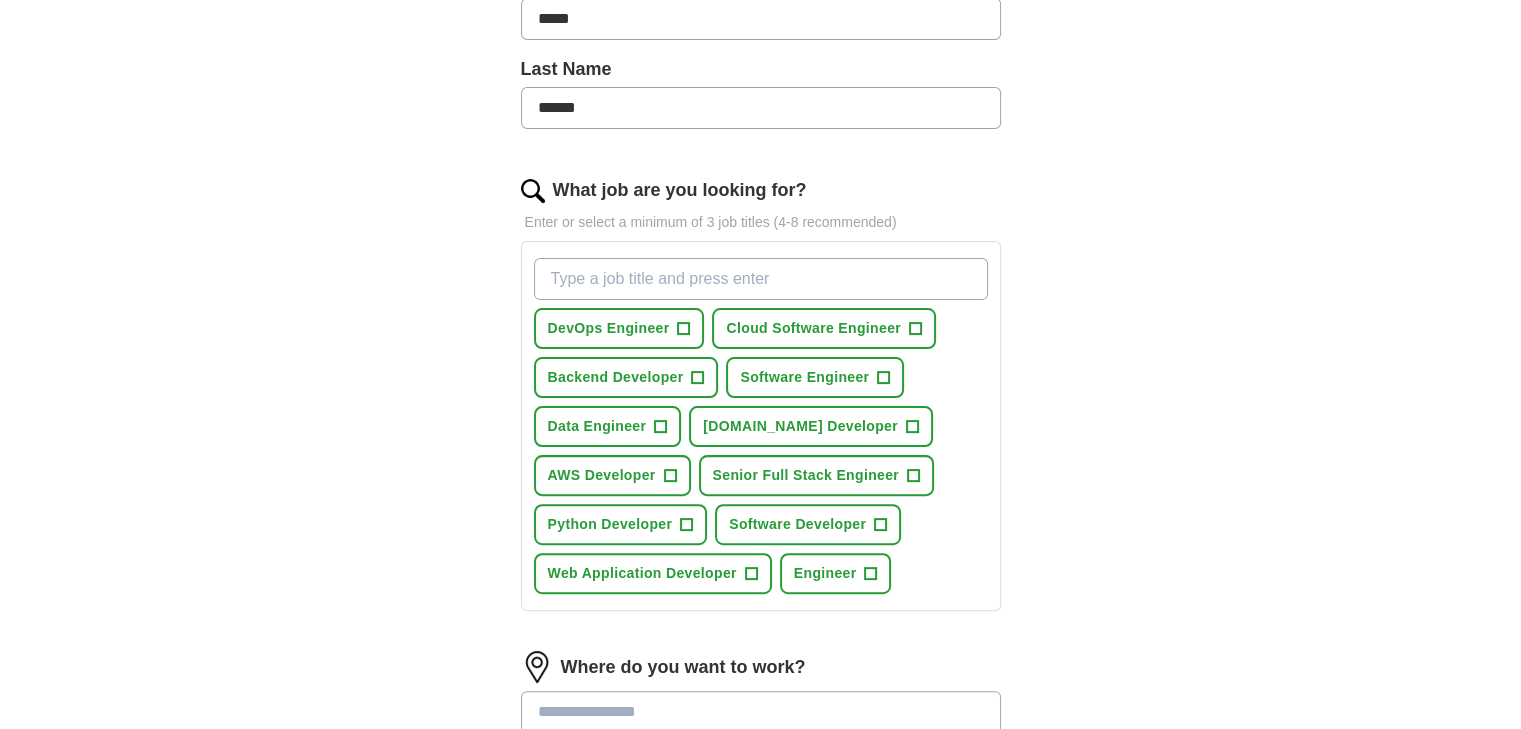 scroll, scrollTop: 500, scrollLeft: 0, axis: vertical 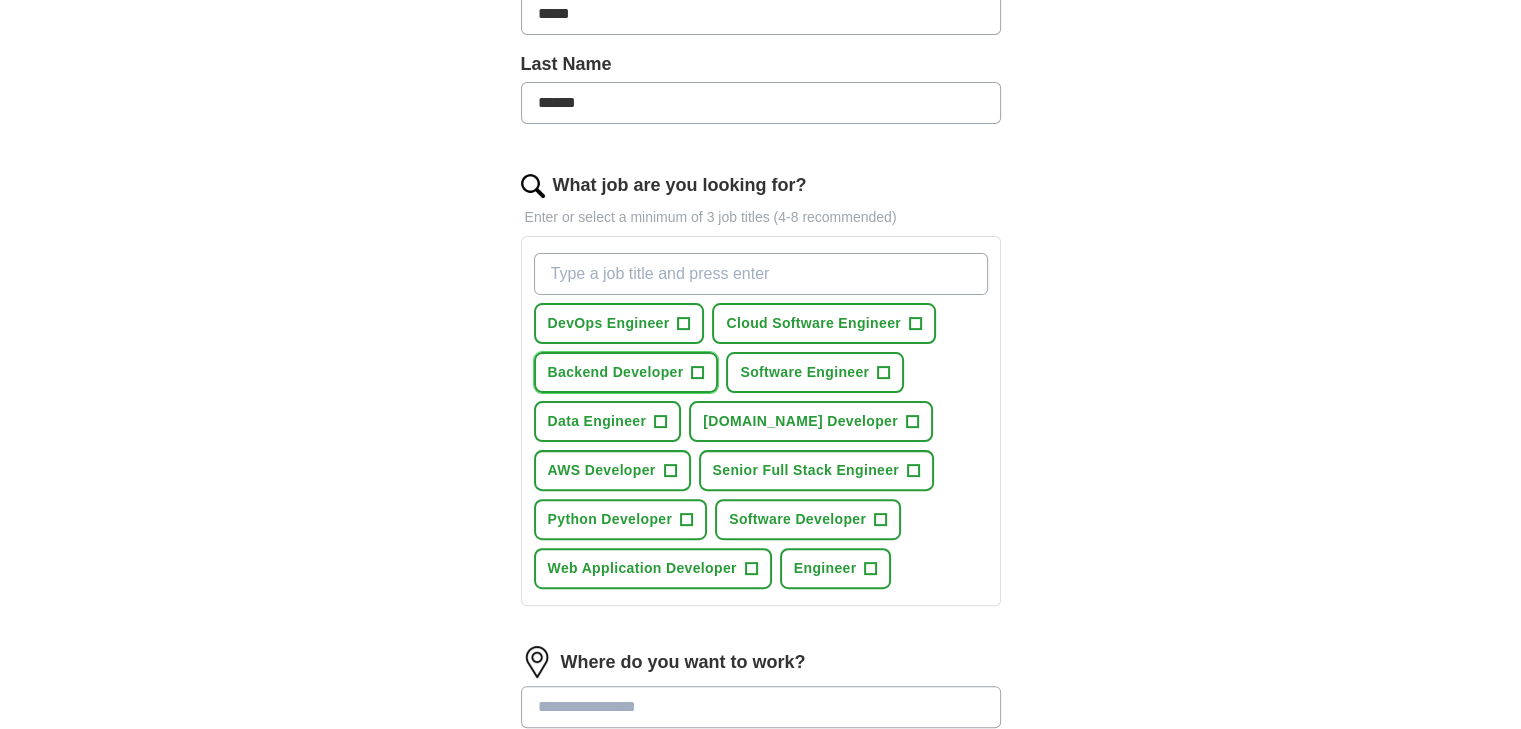 click on "Backend Developer +" at bounding box center [626, 372] 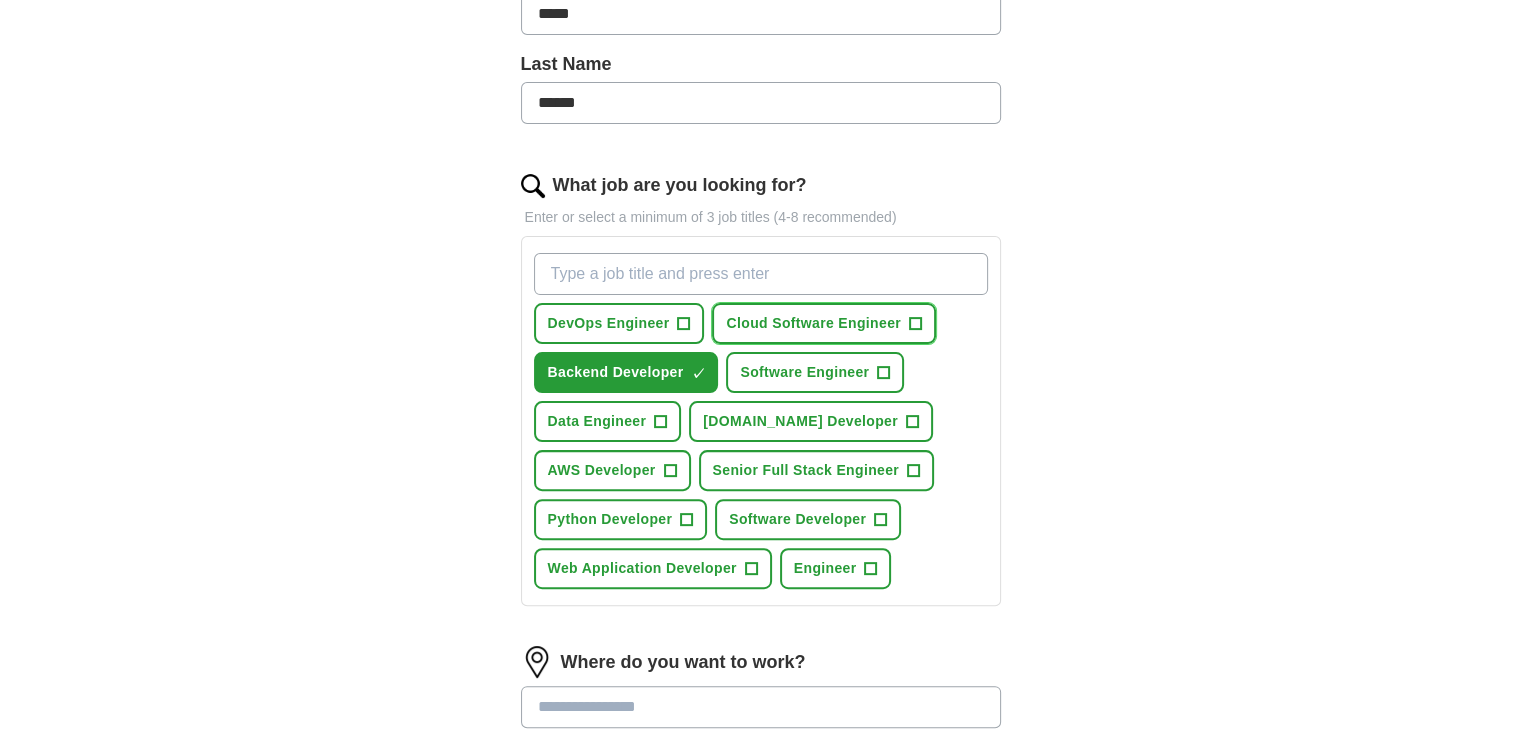 click on "+" at bounding box center [915, 324] 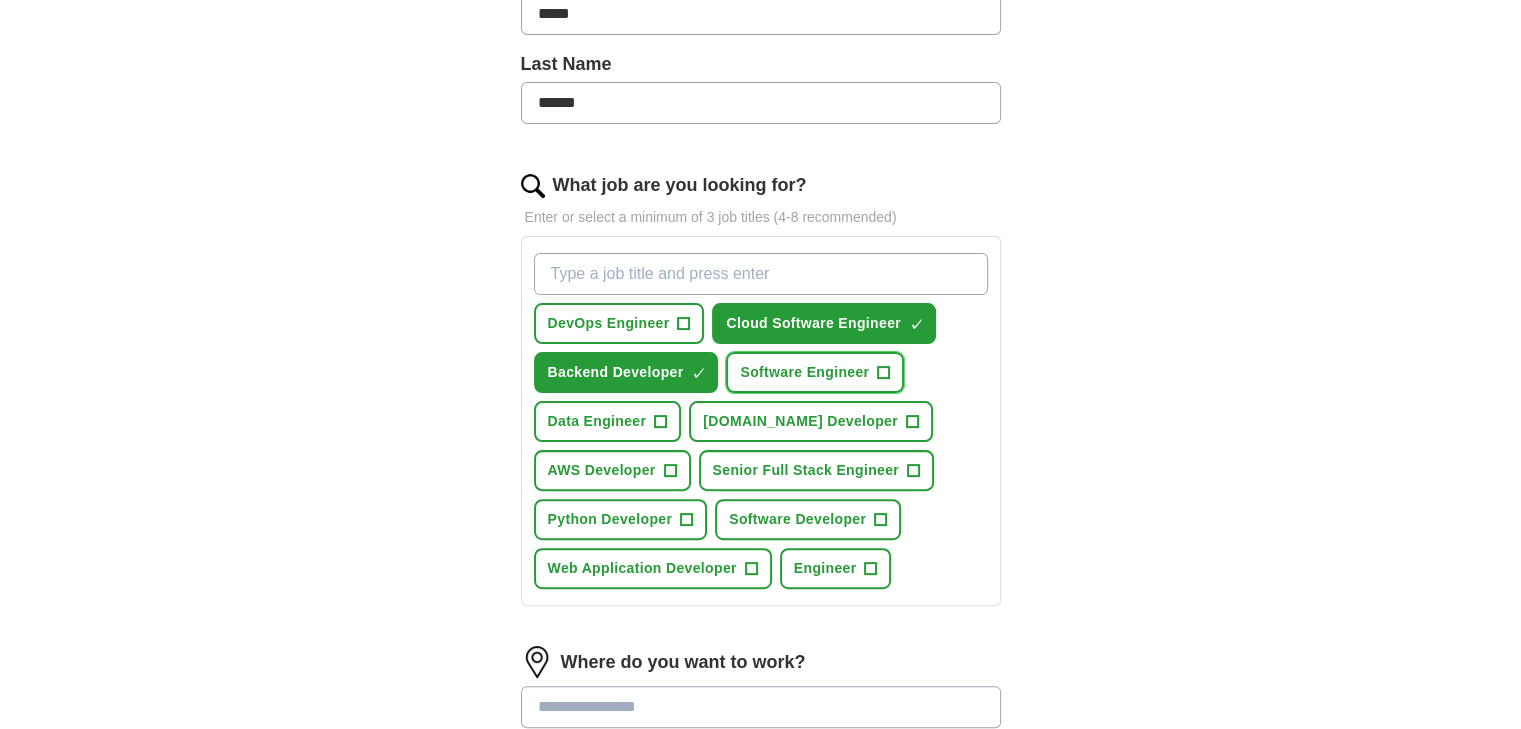 click on "+" at bounding box center (884, 373) 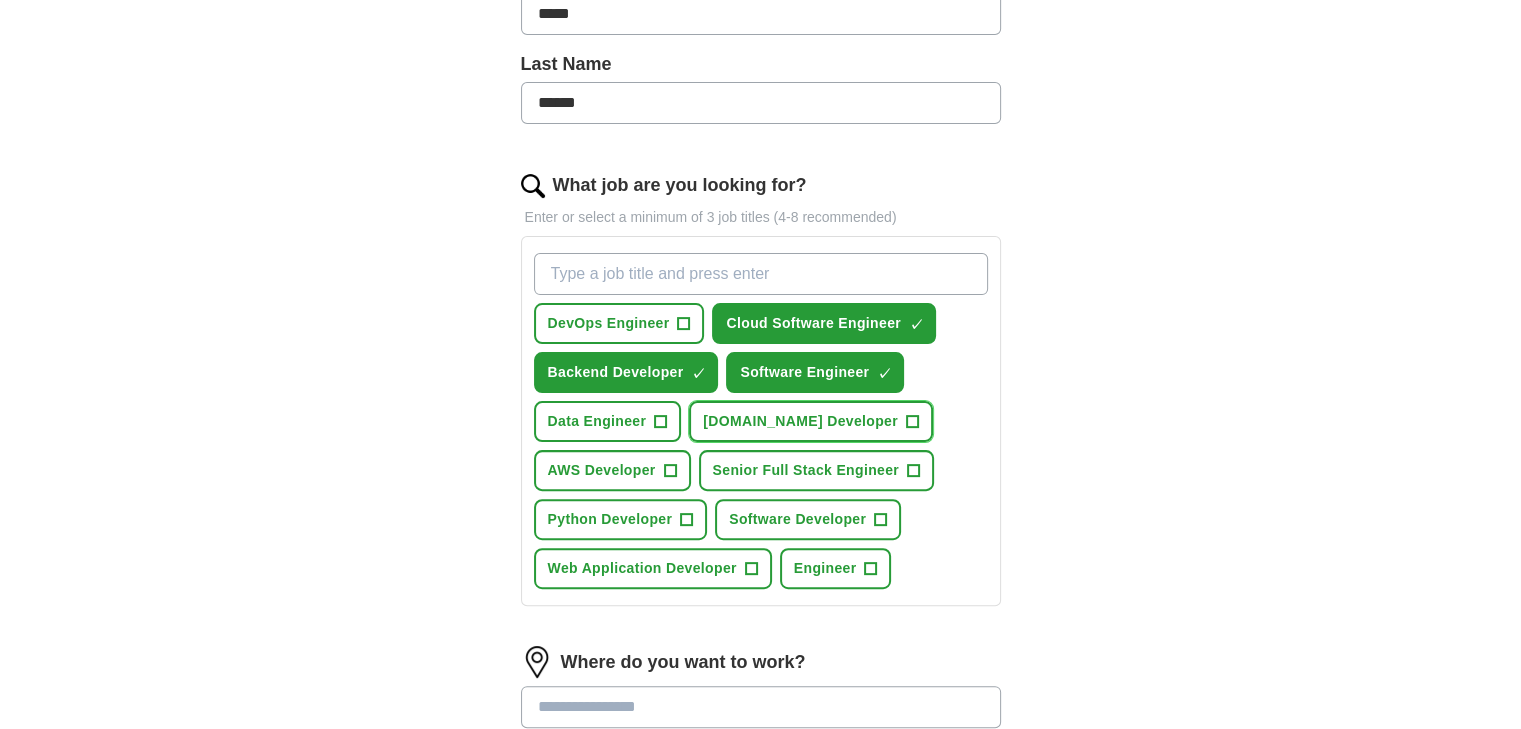 click on "+" at bounding box center [912, 422] 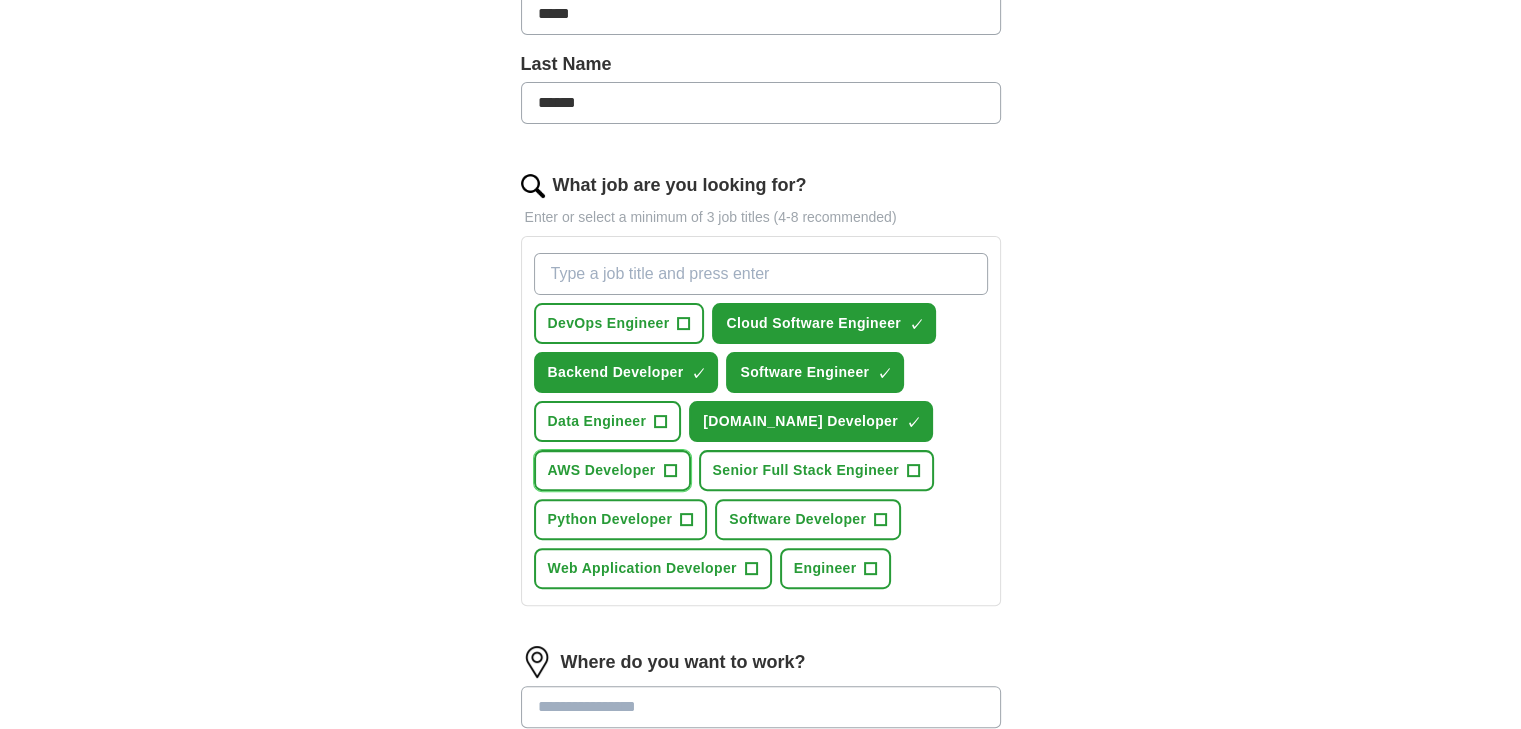click on "+" at bounding box center (670, 471) 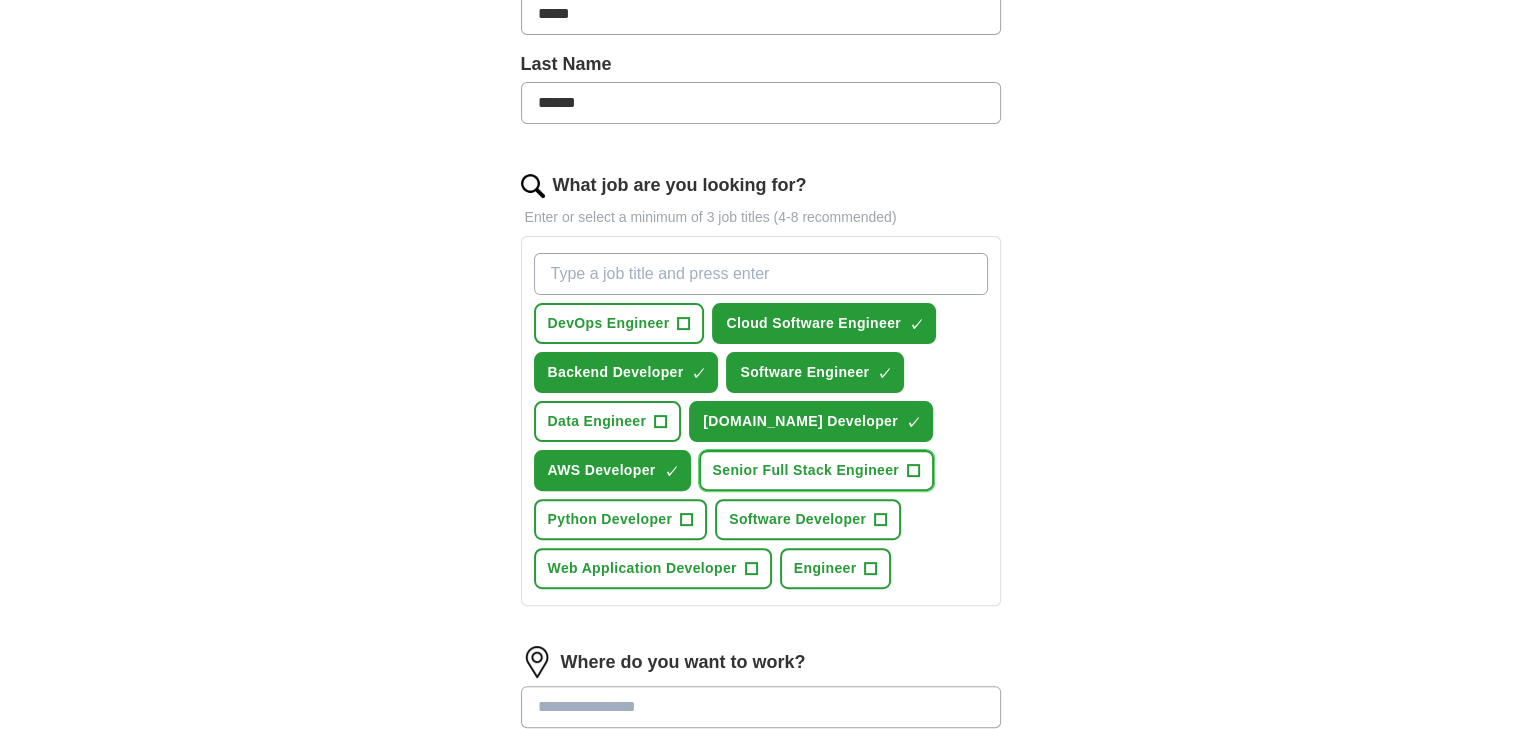 click on "Senior Full Stack Engineer +" at bounding box center [816, 470] 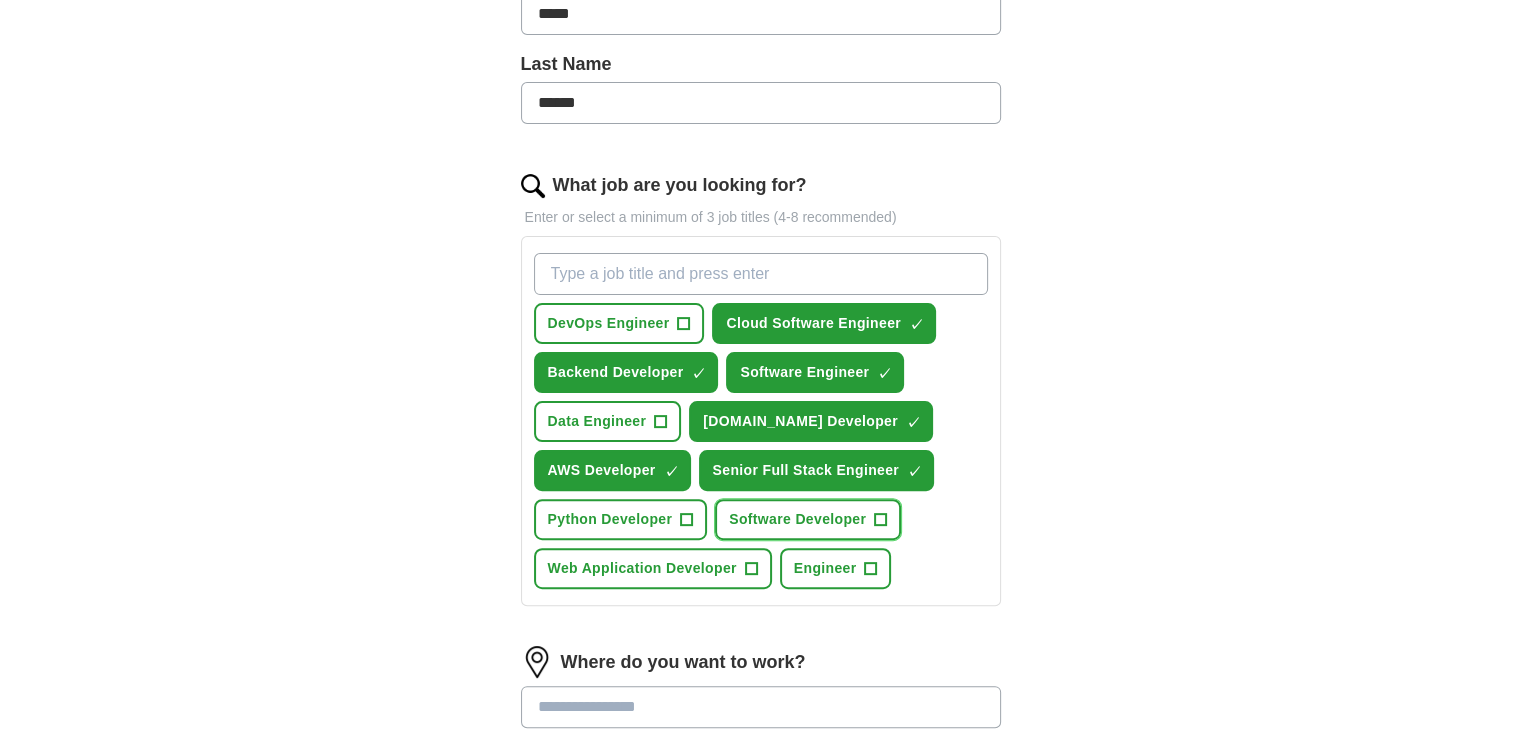 click on "Software Developer +" at bounding box center (808, 519) 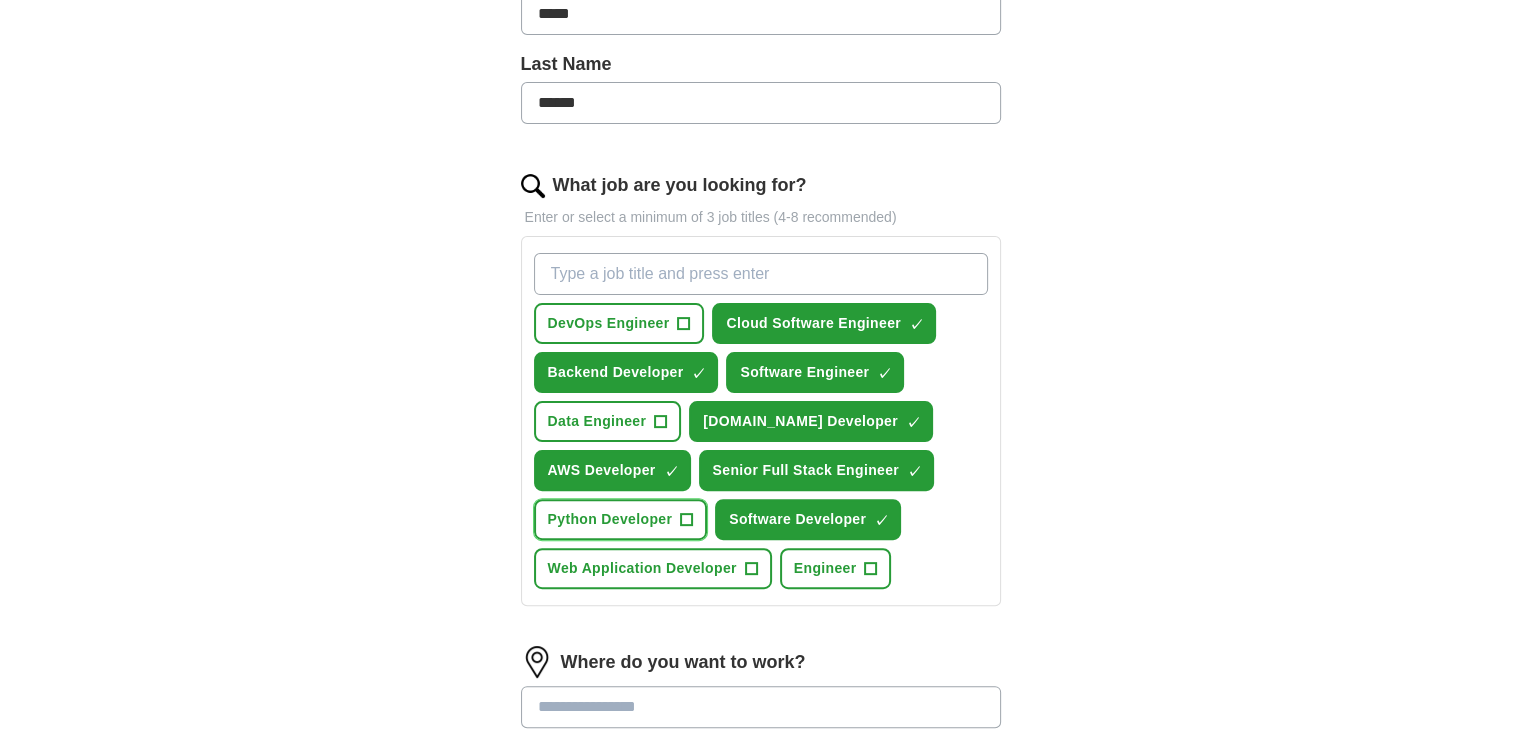 click on "Python Developer" at bounding box center (610, 519) 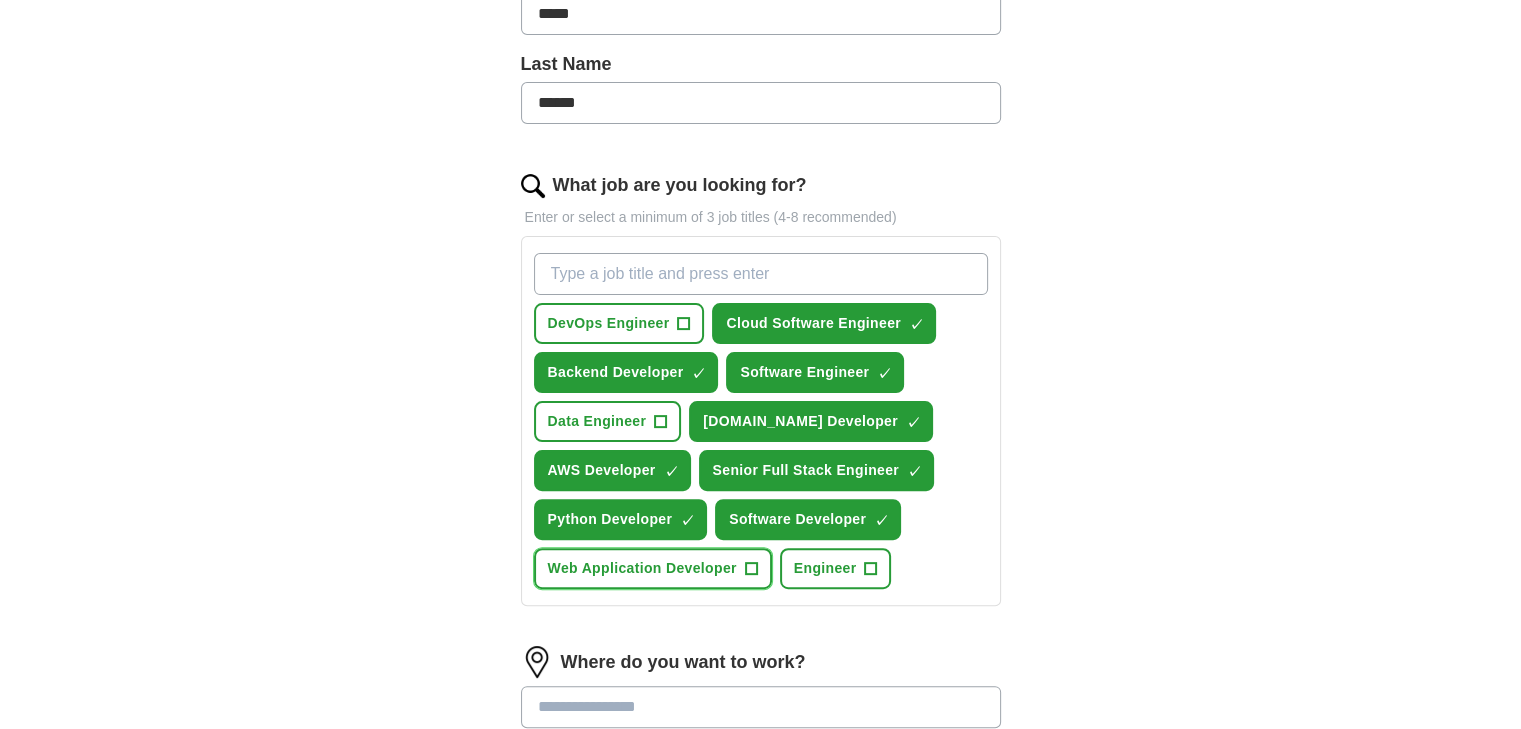 click on "+" at bounding box center [751, 569] 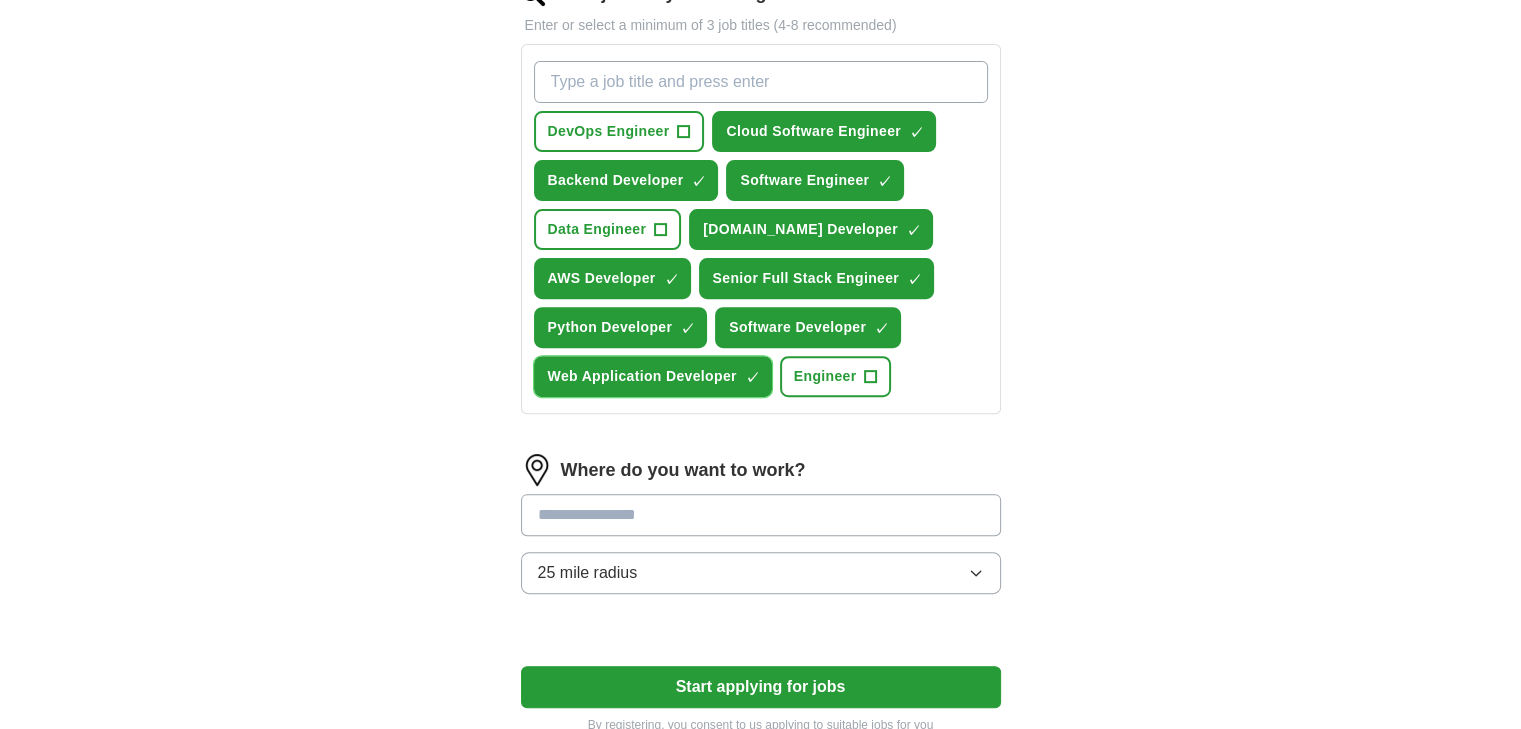 scroll, scrollTop: 700, scrollLeft: 0, axis: vertical 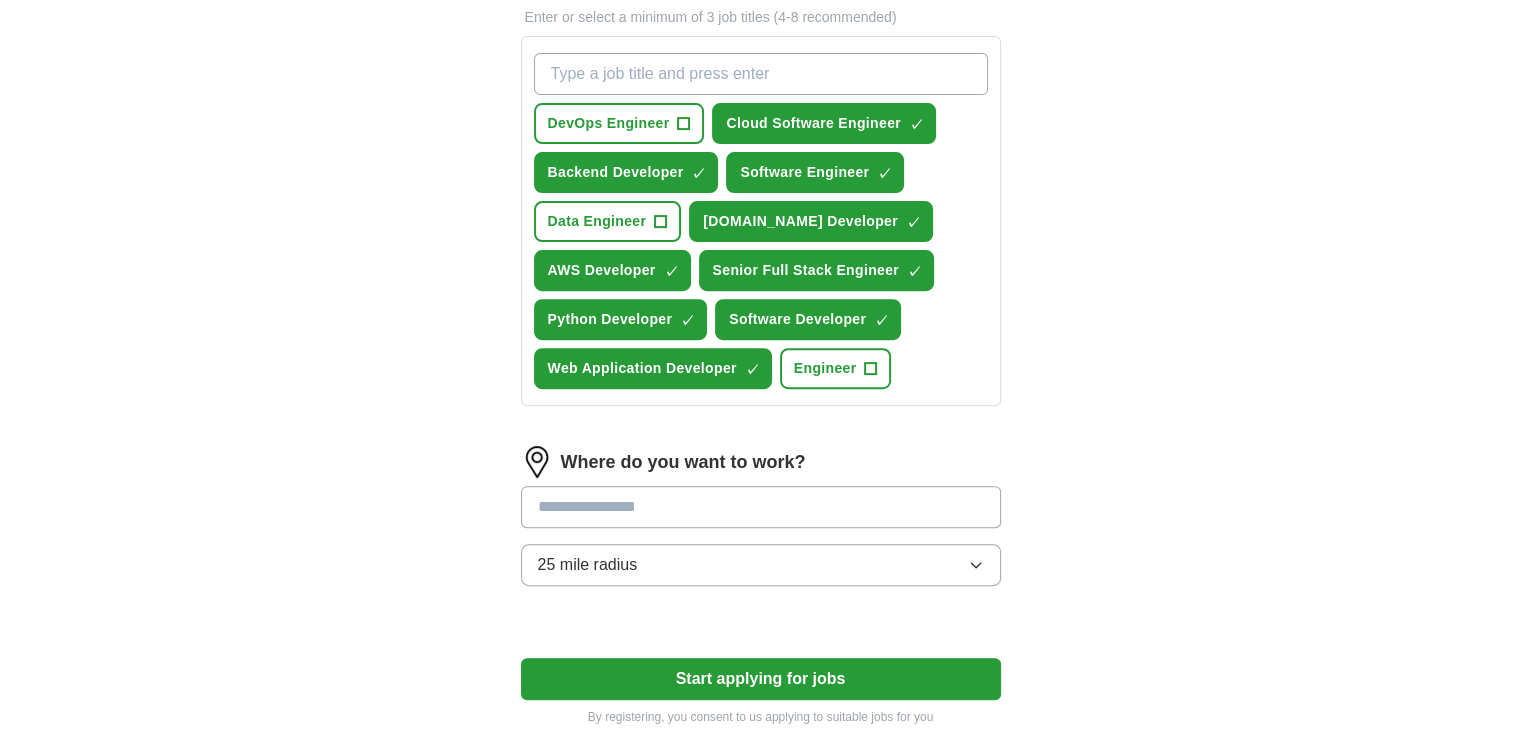 click at bounding box center [761, 507] 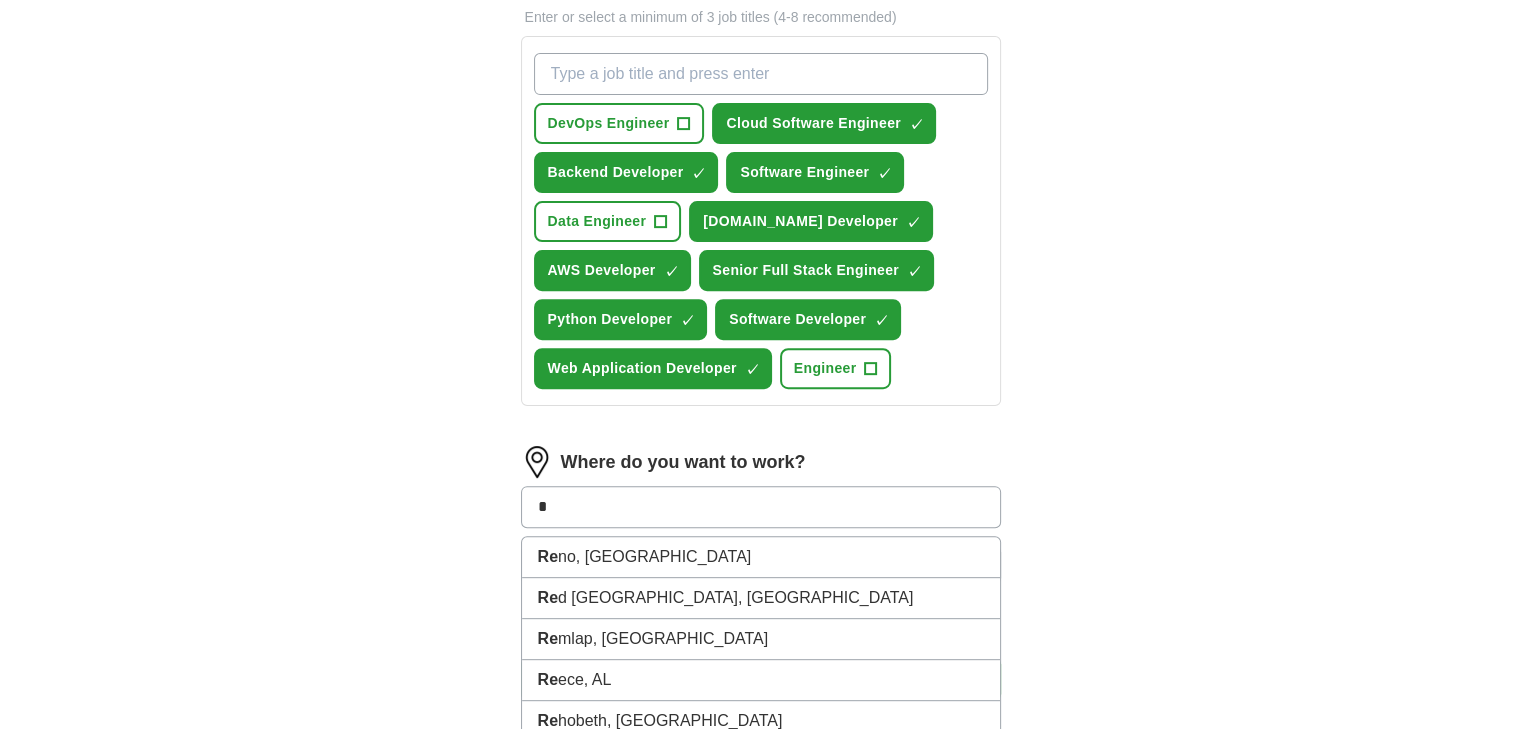 type on "*" 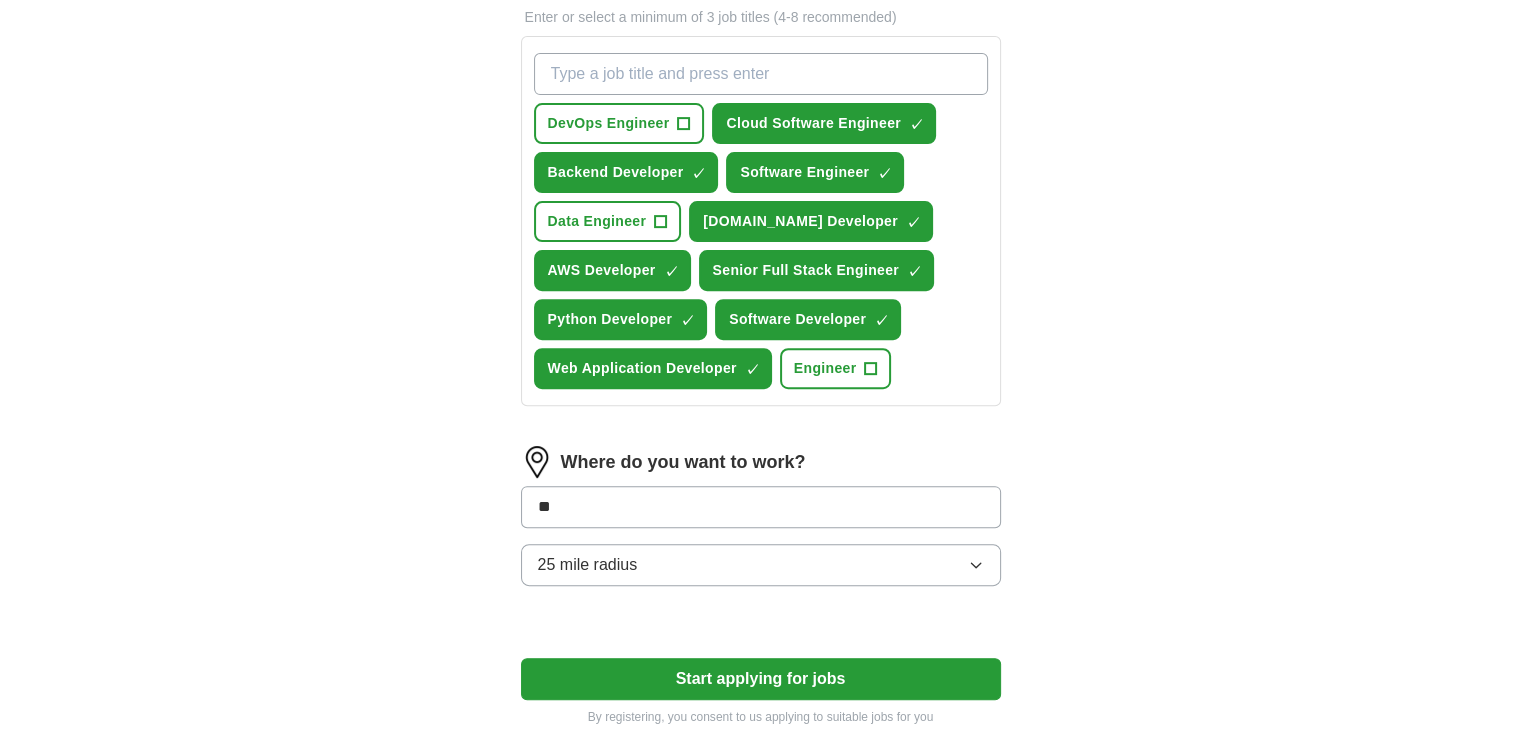 type on "***" 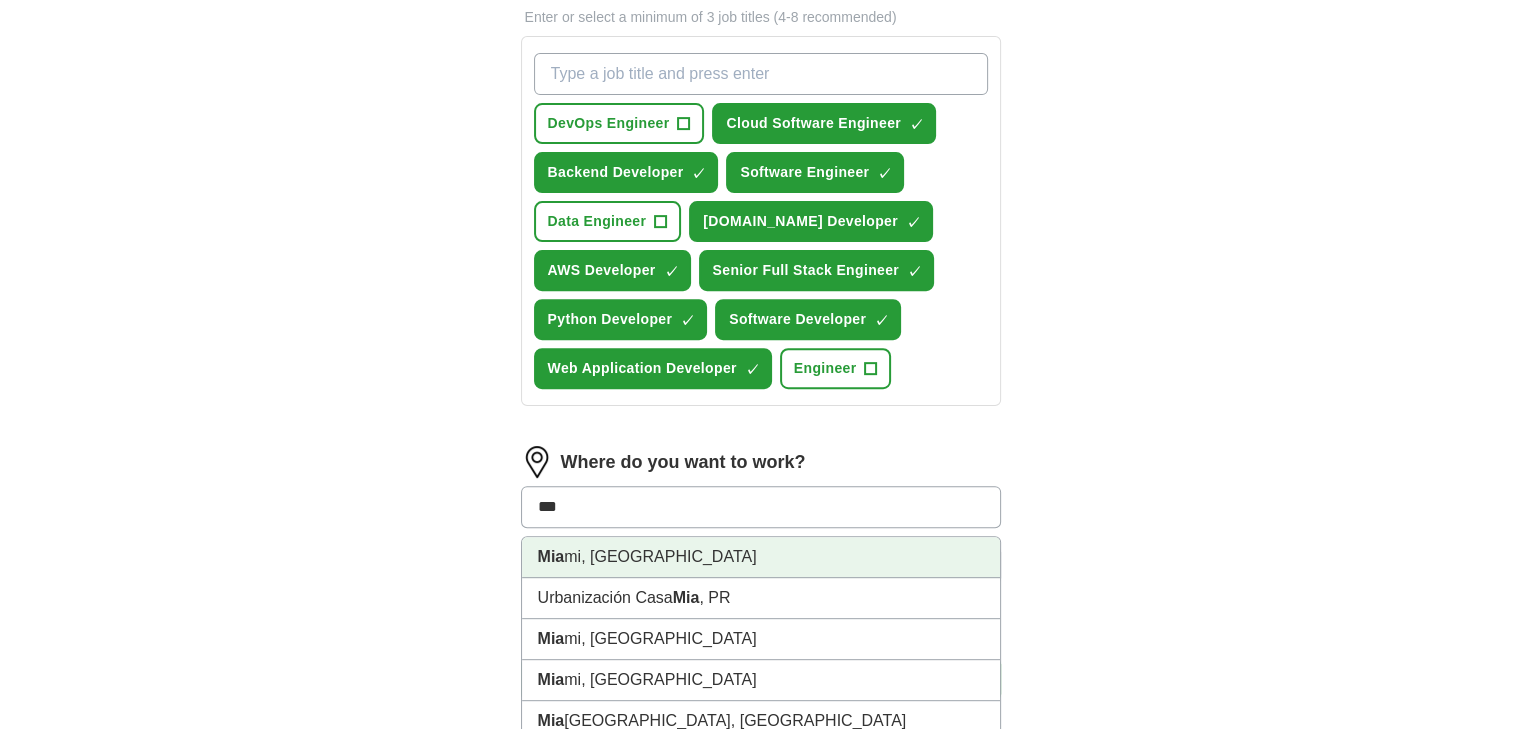 click on "Mia mi, FL" at bounding box center (761, 557) 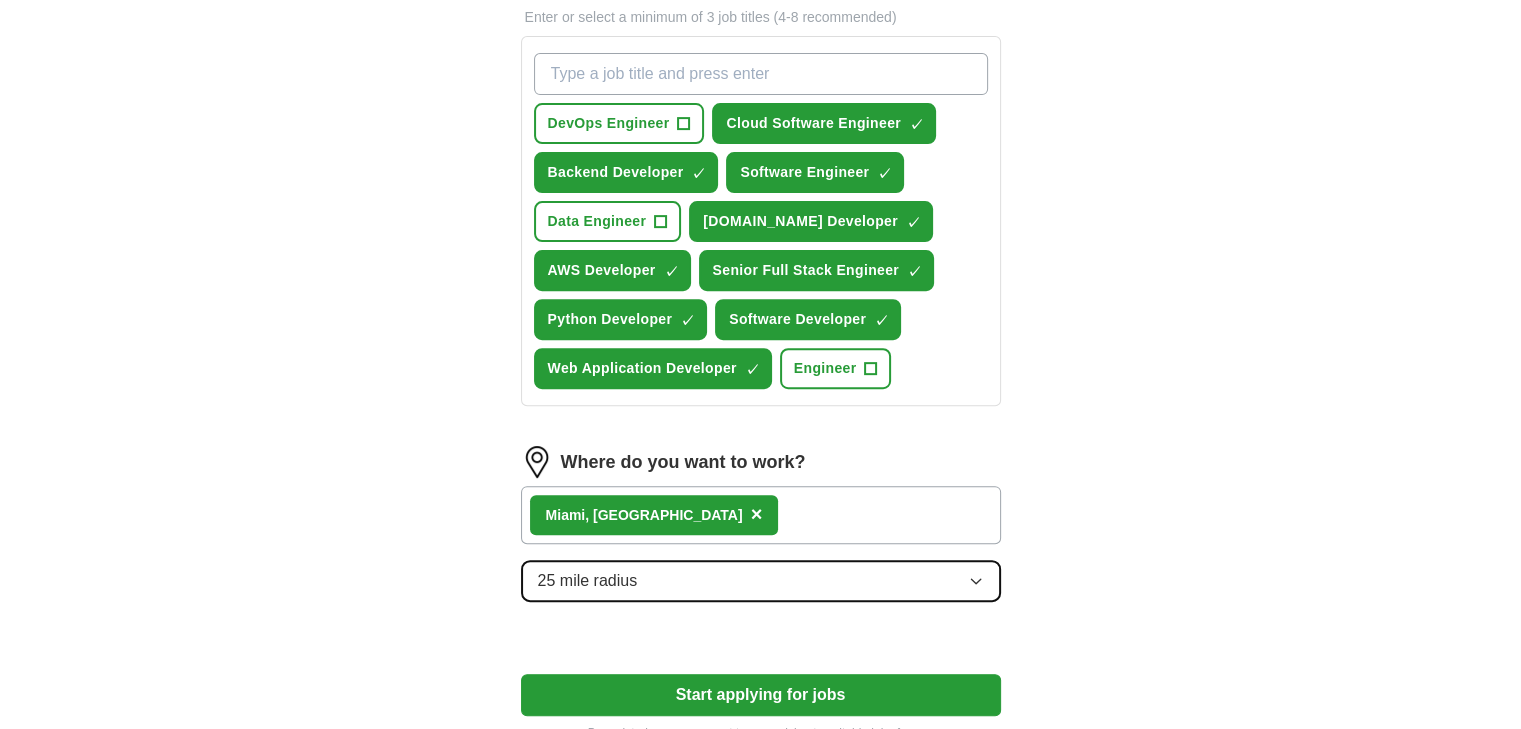 click on "25 mile radius" at bounding box center (761, 581) 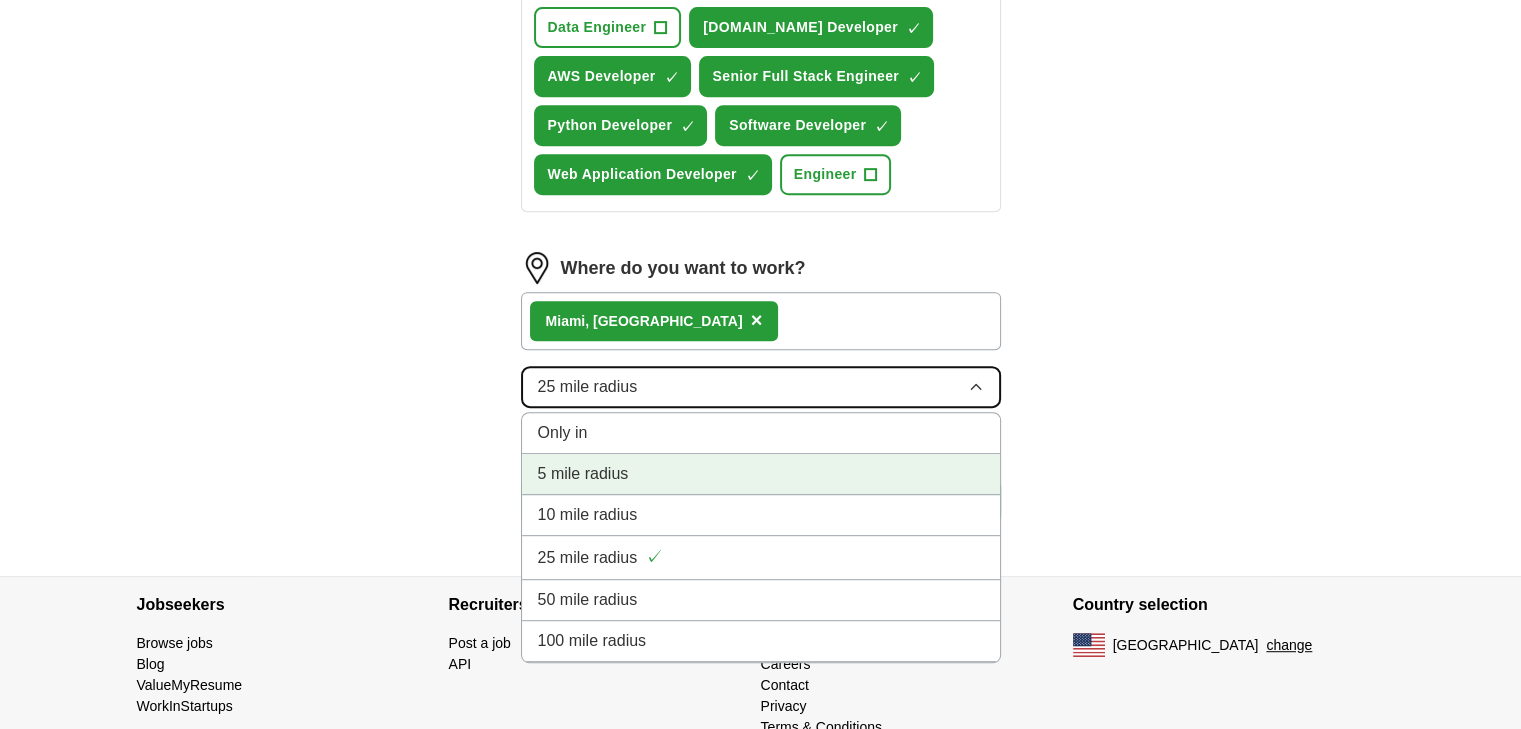 scroll, scrollTop: 900, scrollLeft: 0, axis: vertical 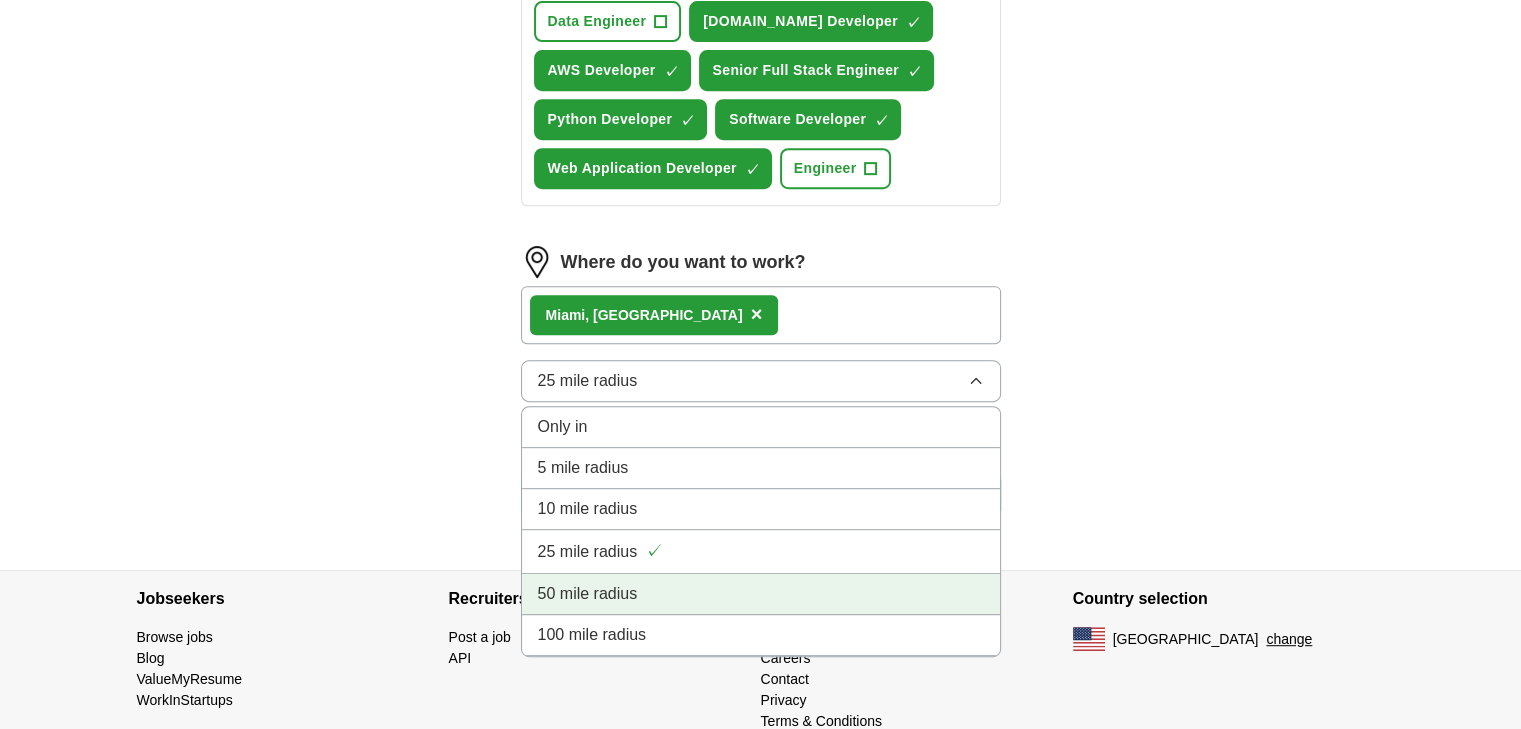 click on "50 mile radius" at bounding box center [588, 594] 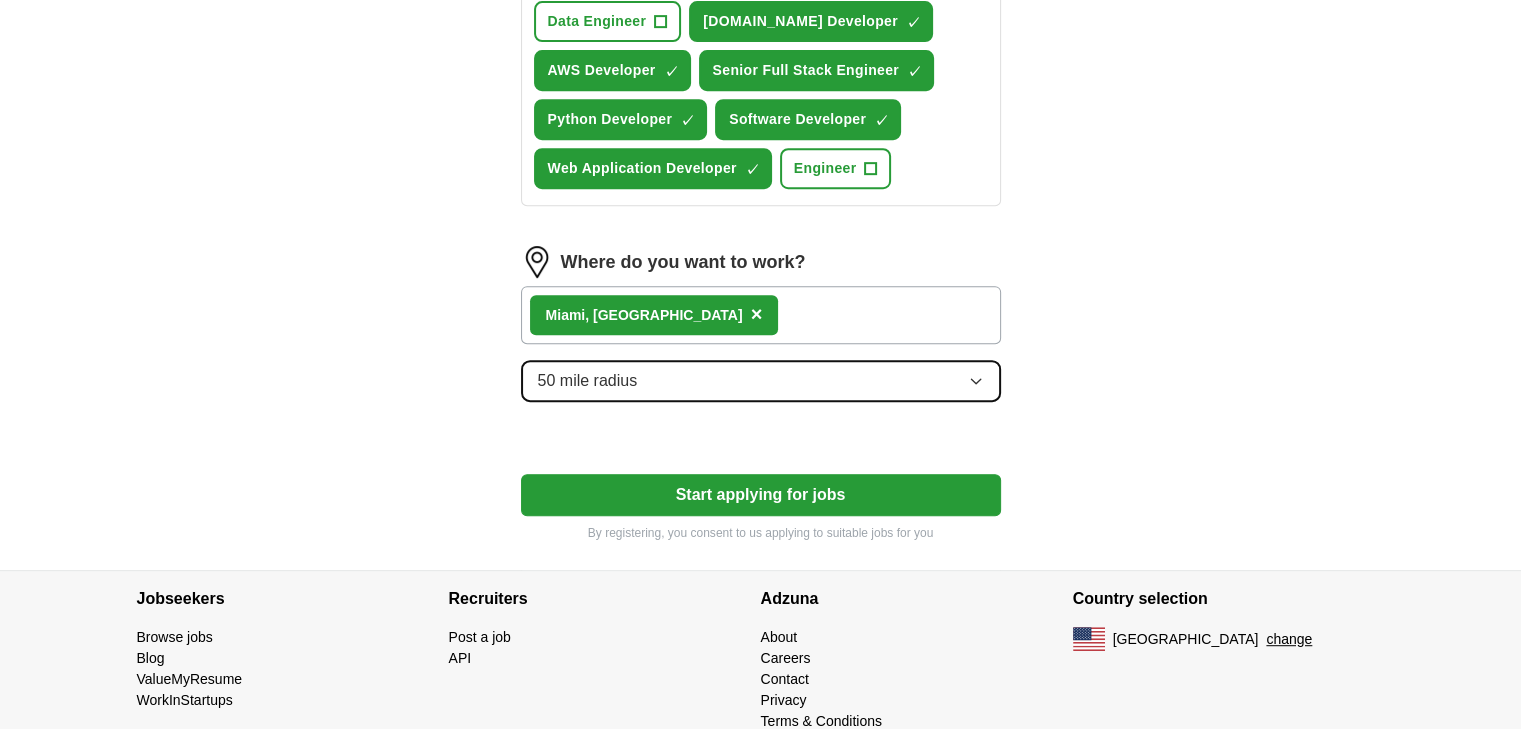 click on "50 mile radius" at bounding box center (588, 381) 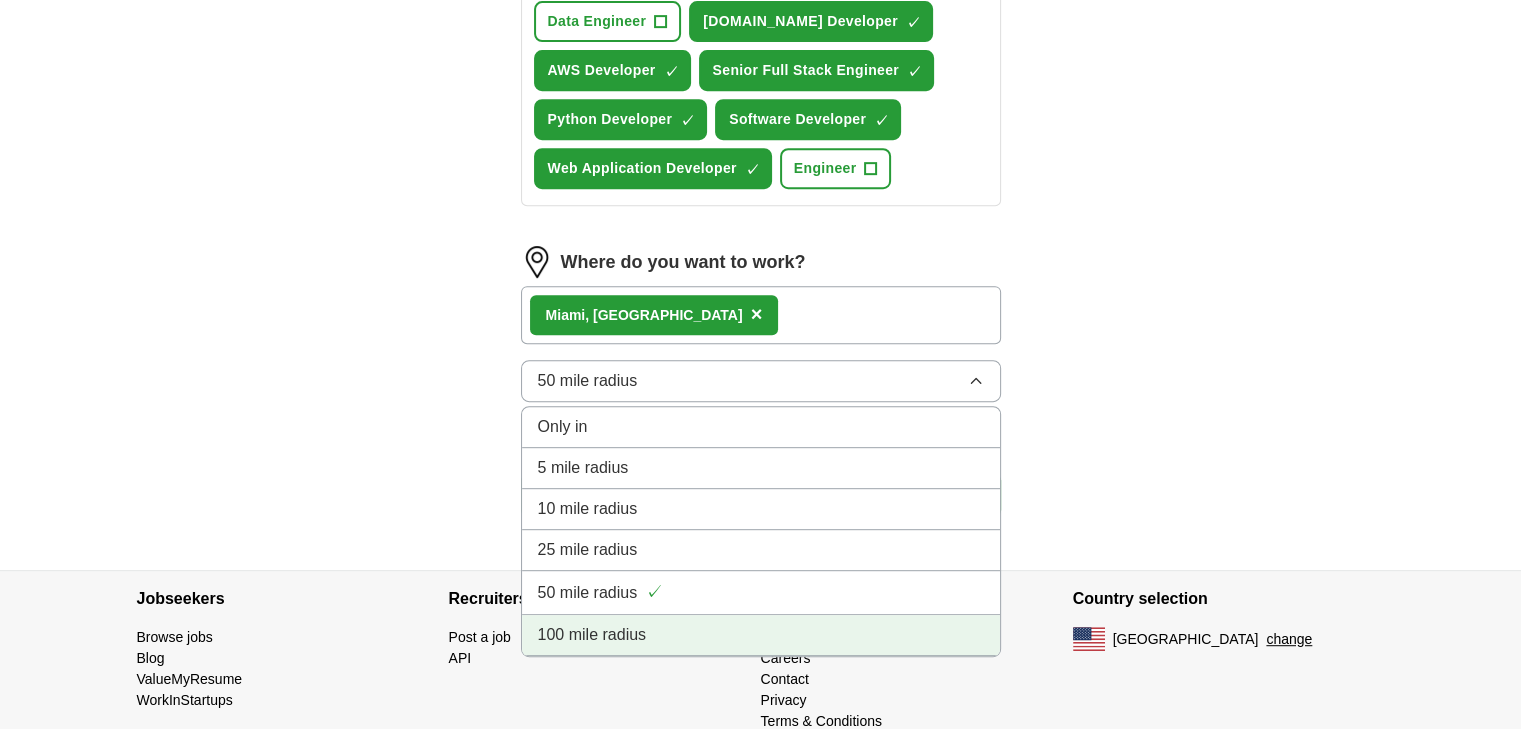 click on "100 mile radius" at bounding box center (592, 635) 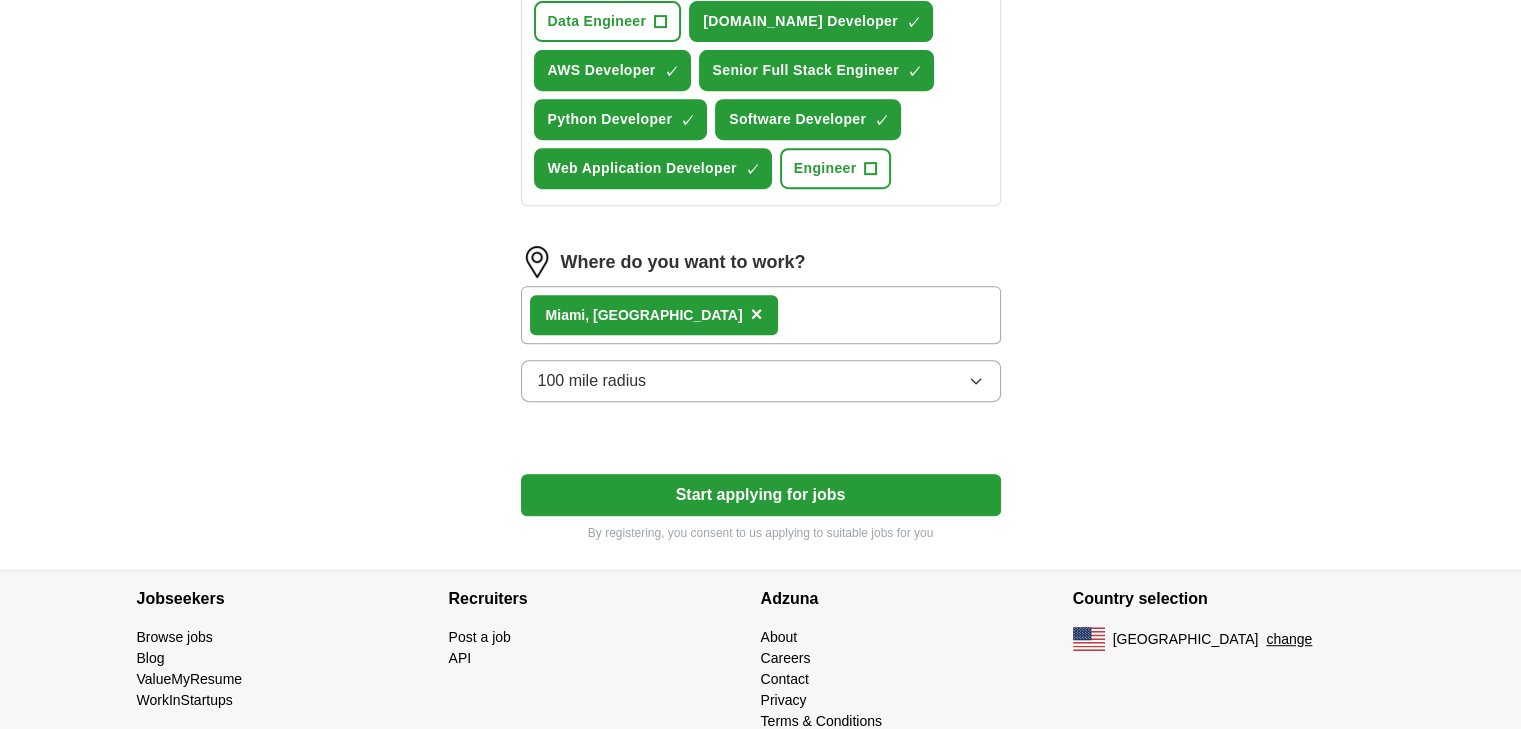 click on "ApplyIQ Let  ApplyIQ  do the hard work of searching and applying for jobs. Just tell us what you're looking for, and we'll do the rest. Select a resume Komal_Kartan_Resume.docx 07/08/2025, 15:30 Upload a different  resume By uploading your  resume  you agree to our   T&Cs   and   Privacy Notice . First Name ***** Last Name ****** What job are you looking for? Enter or select a minimum of 3 job titles (4-8 recommended) DevOps Engineer + Cloud Software Engineer ✓ × Backend Developer ✓ × Software Engineer ✓ × Data Engineer + ASP.Net Developer ✓ × AWS Developer ✓ × Senior Full Stack Engineer ✓ × Python Developer ✓ × Software Developer ✓ × Web Application Developer ✓ × Engineer + Where do you want to work? Mia mi, FL × 100 mile radius Start applying for jobs By registering, you consent to us applying to suitable jobs for you" at bounding box center [761, -135] 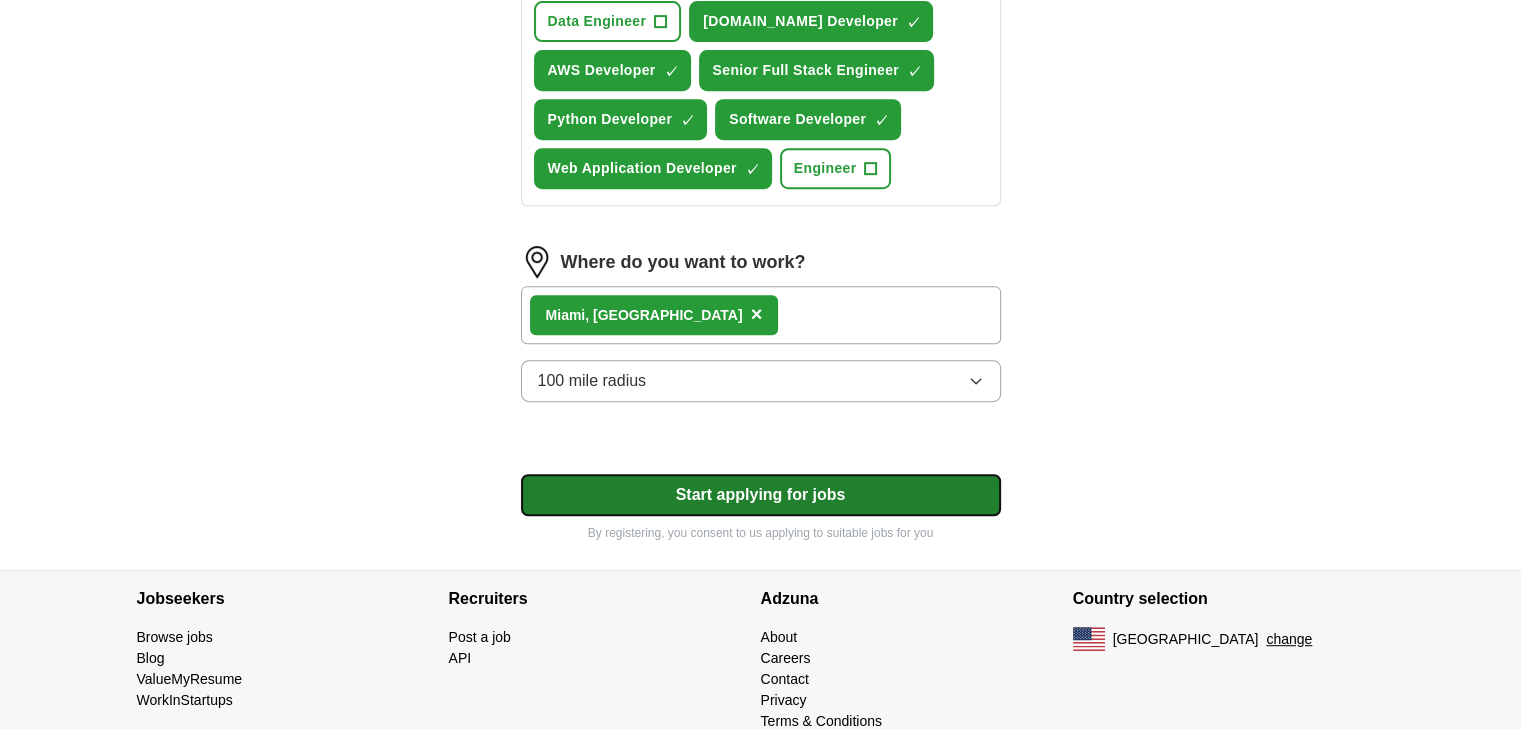click on "Start applying for jobs" at bounding box center (761, 495) 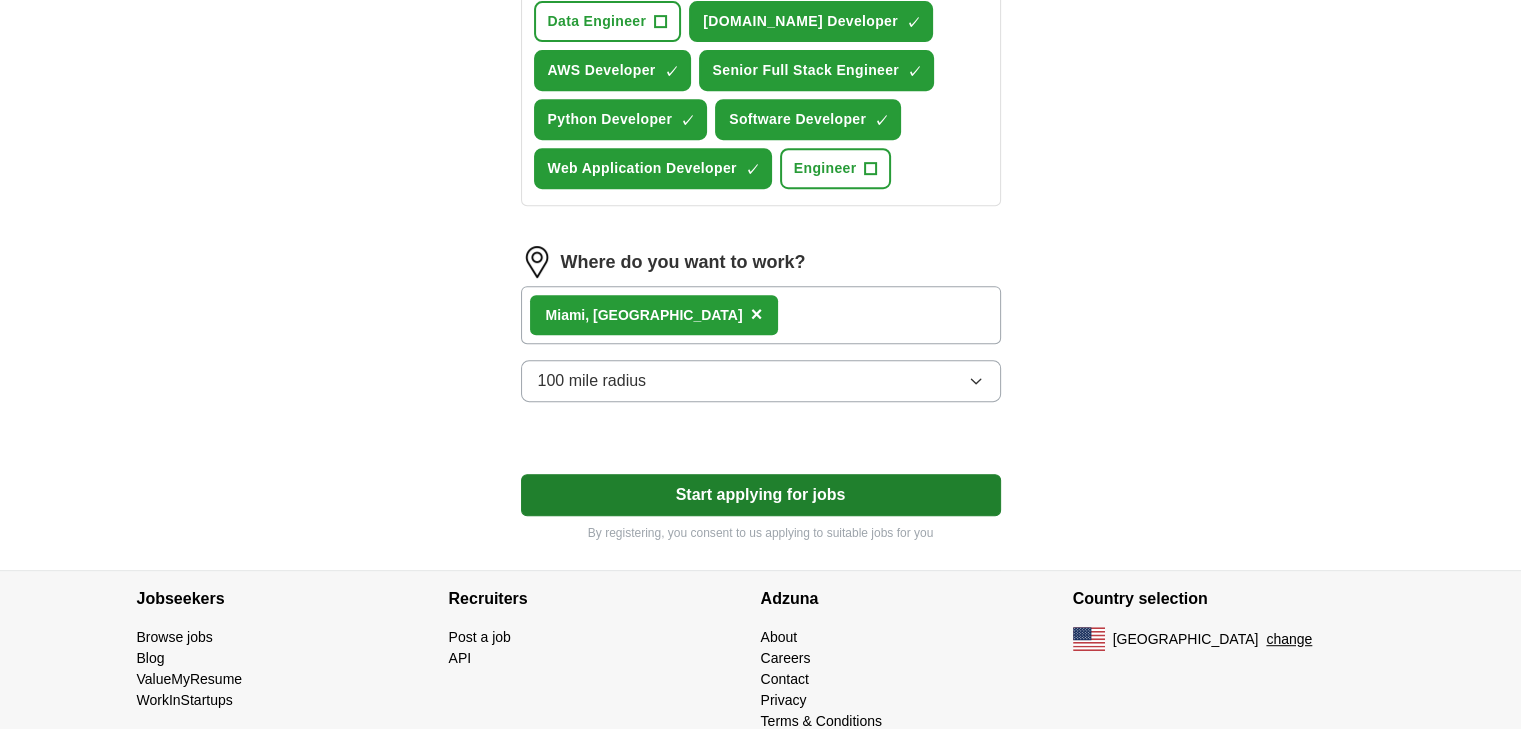 select on "**" 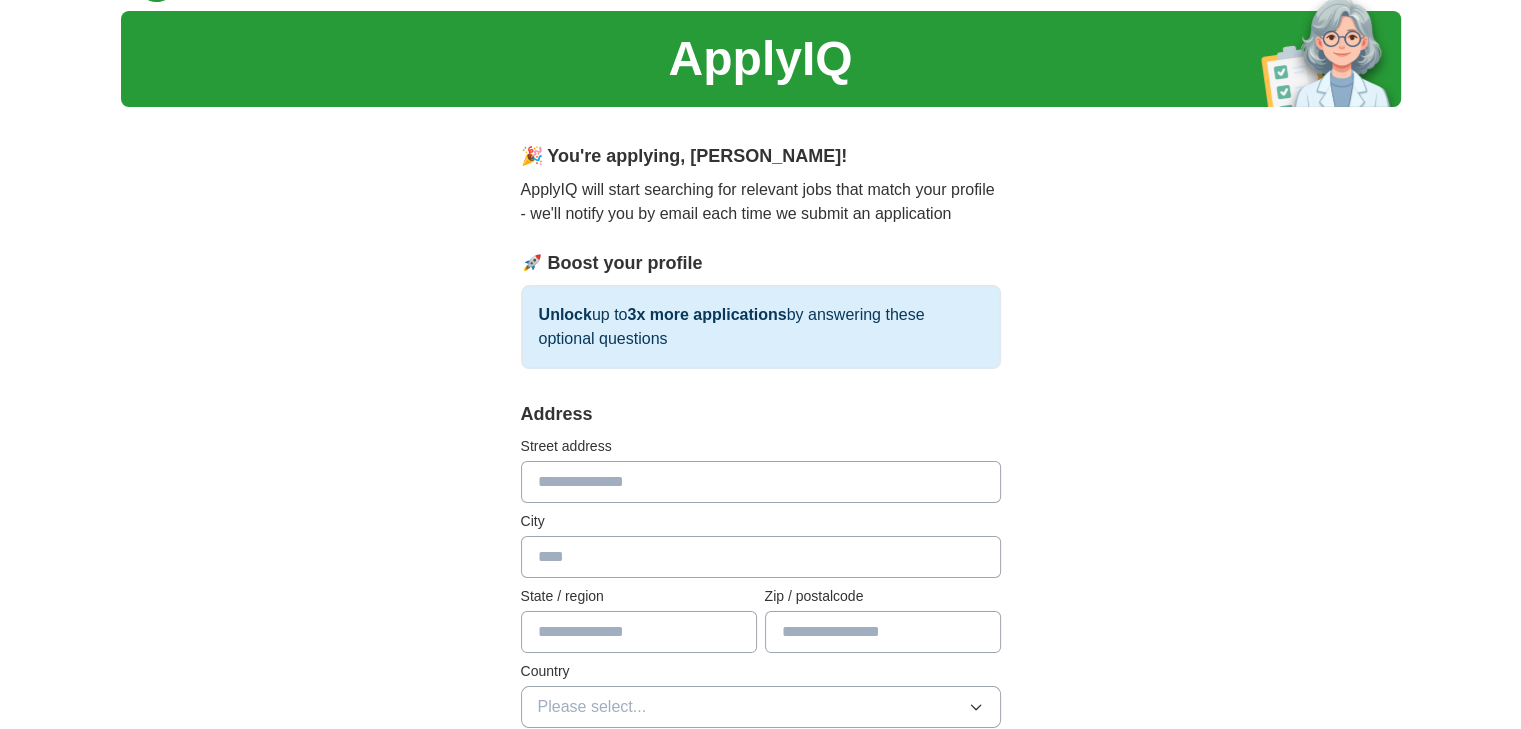 scroll, scrollTop: 0, scrollLeft: 0, axis: both 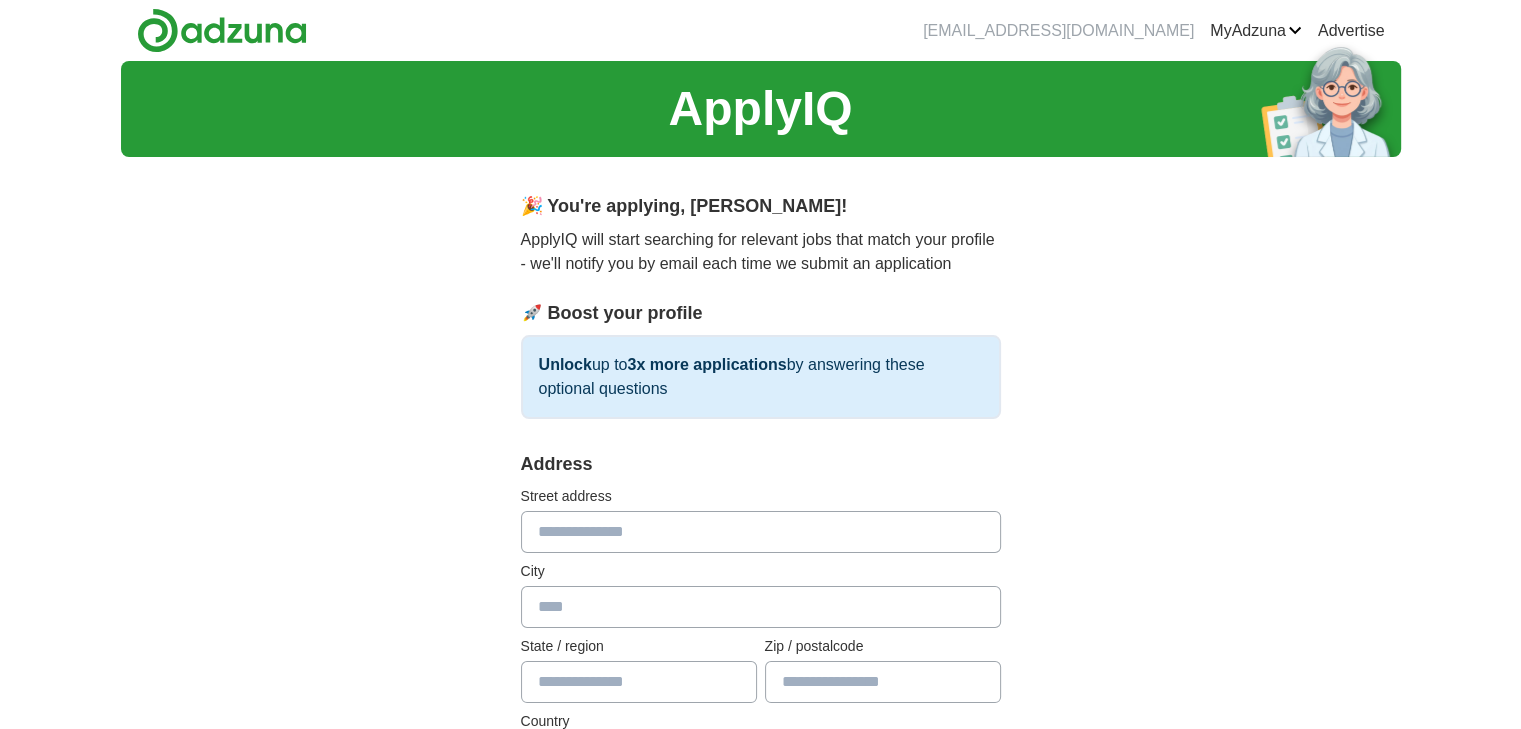 click on "Unlock  up to  3x more applications  by answering these optional questions" at bounding box center [761, 377] 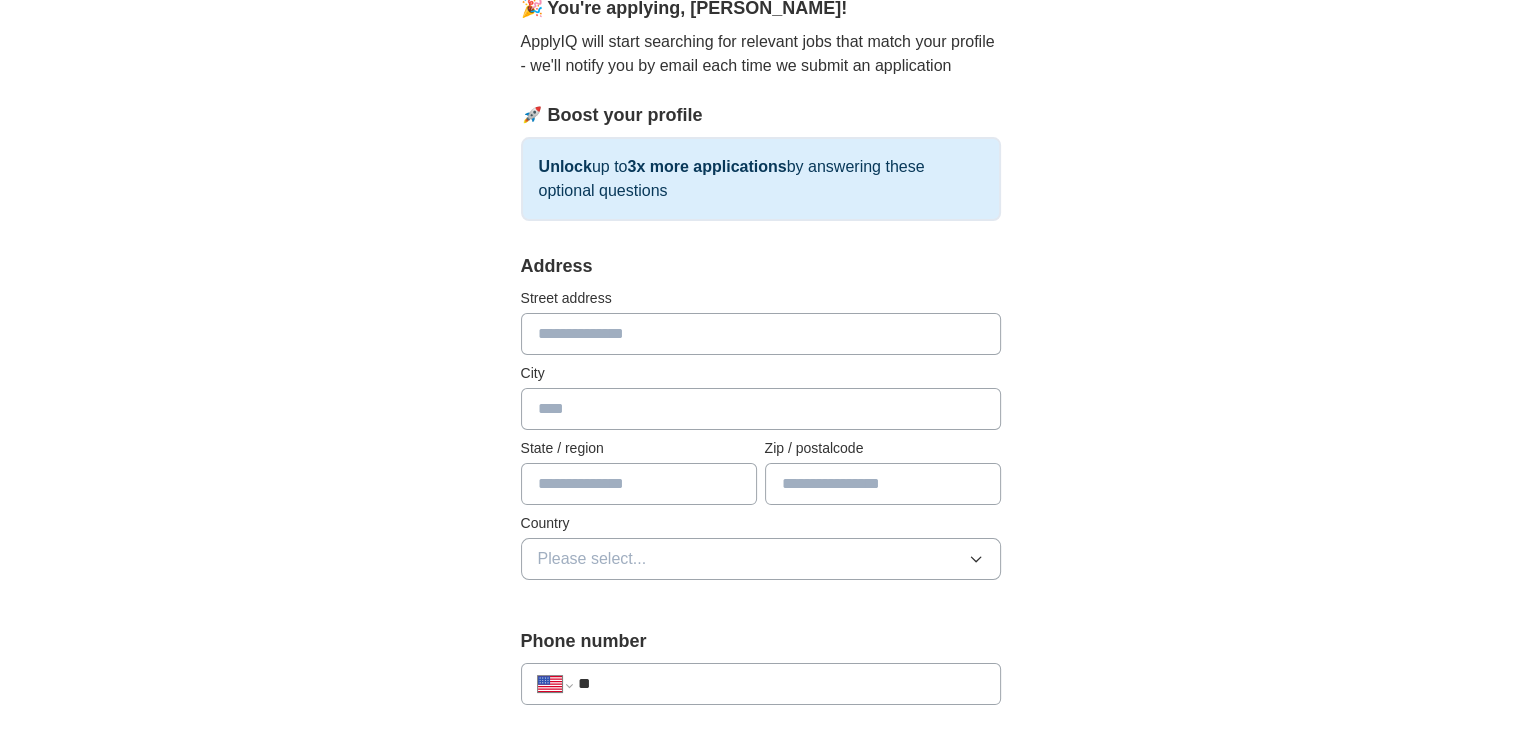 scroll, scrollTop: 200, scrollLeft: 0, axis: vertical 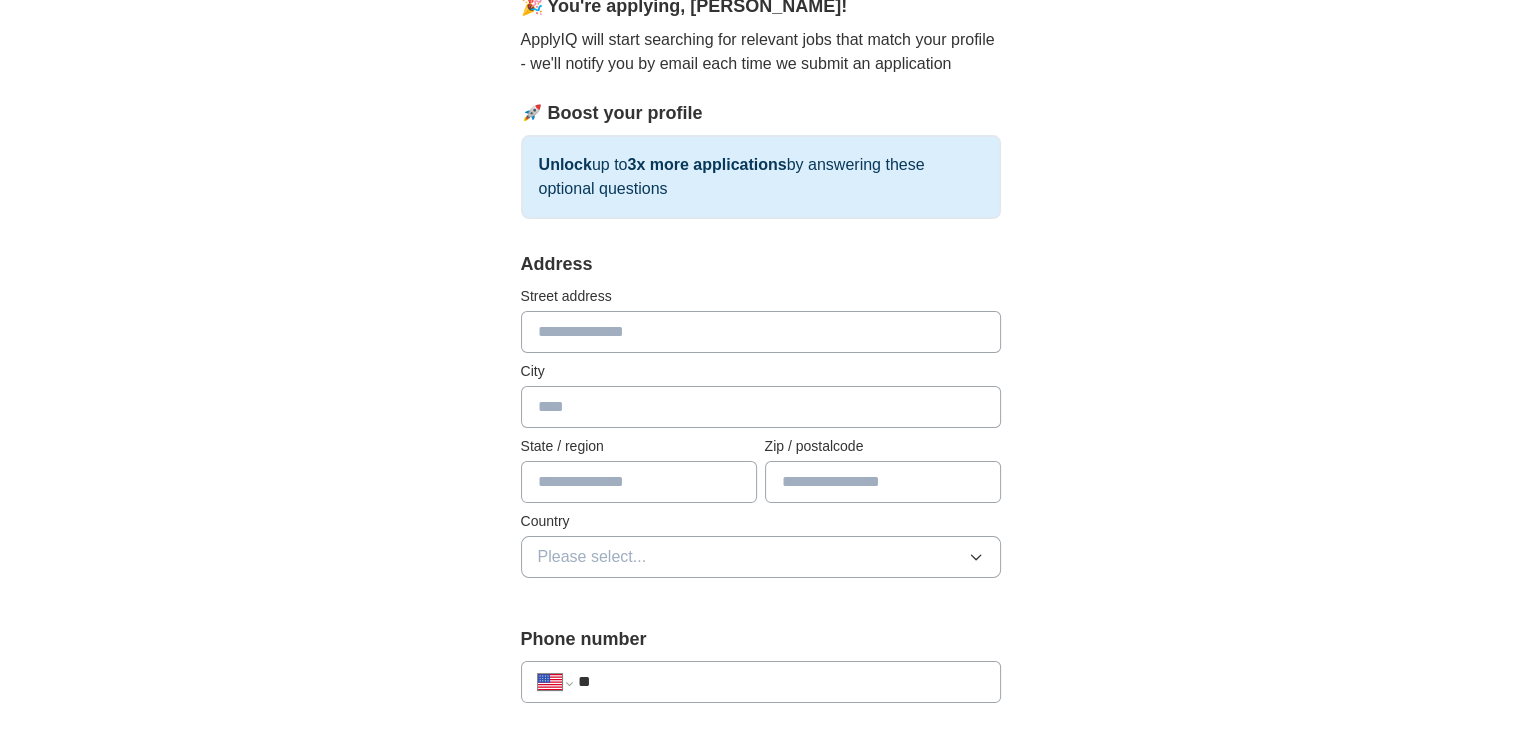 click at bounding box center [761, 332] 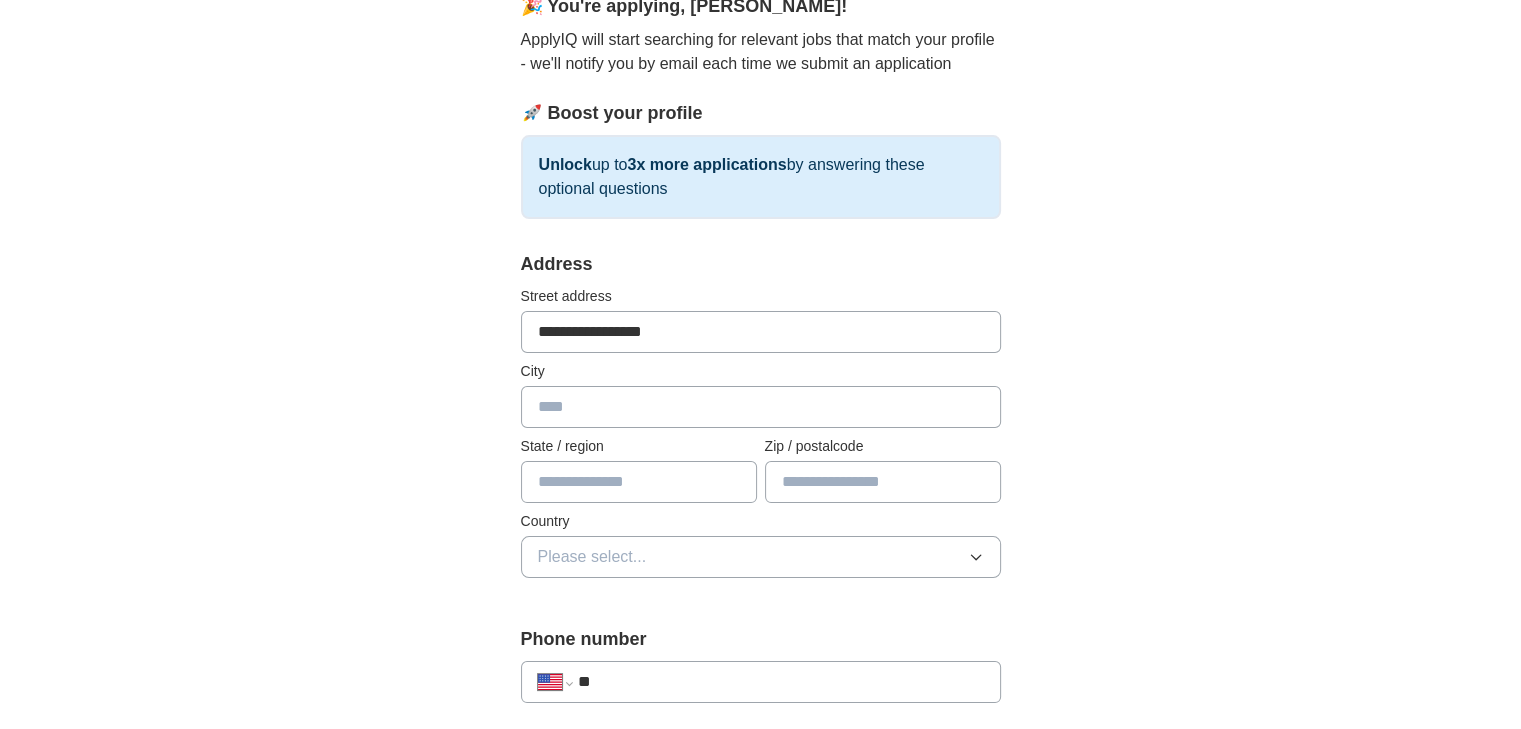 type on "**********" 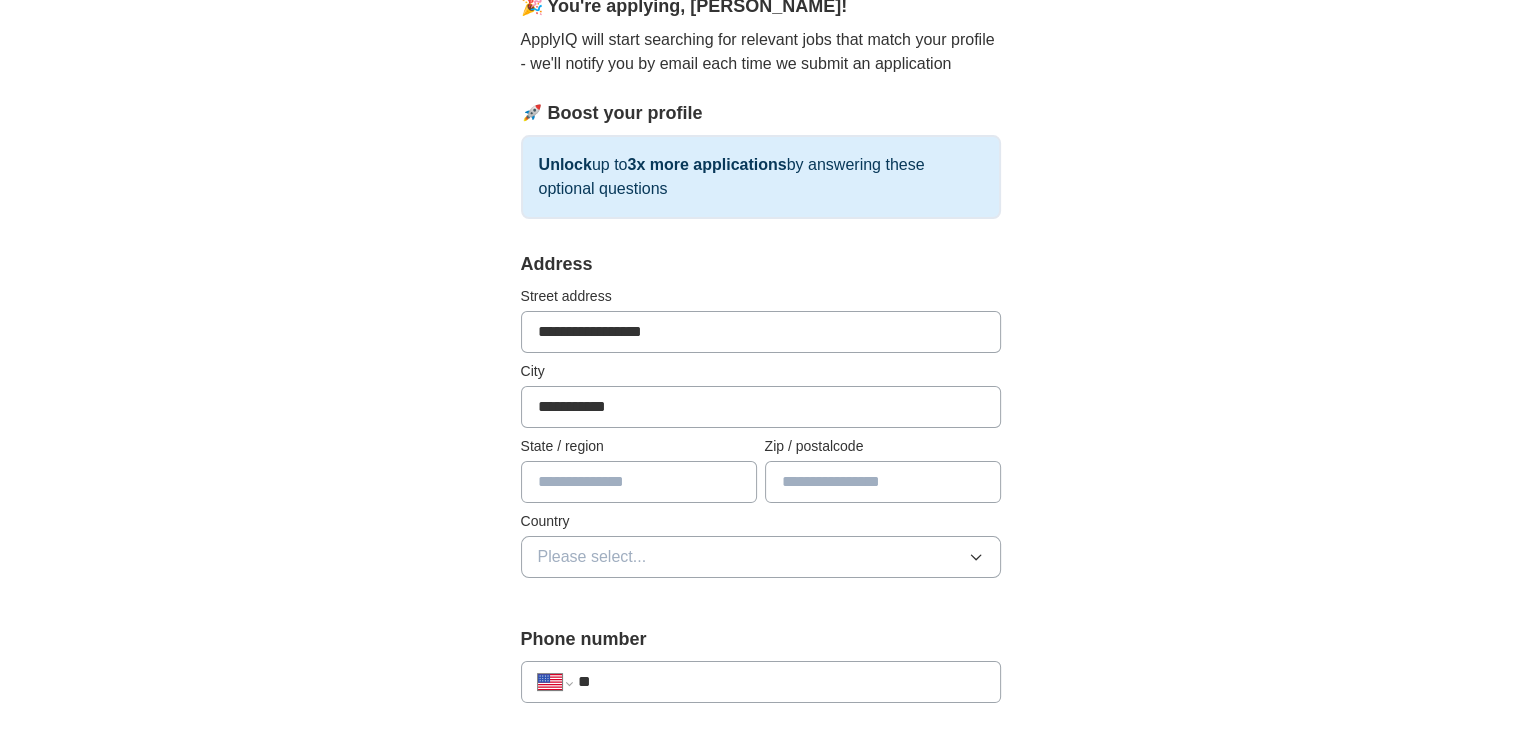 type on "*********" 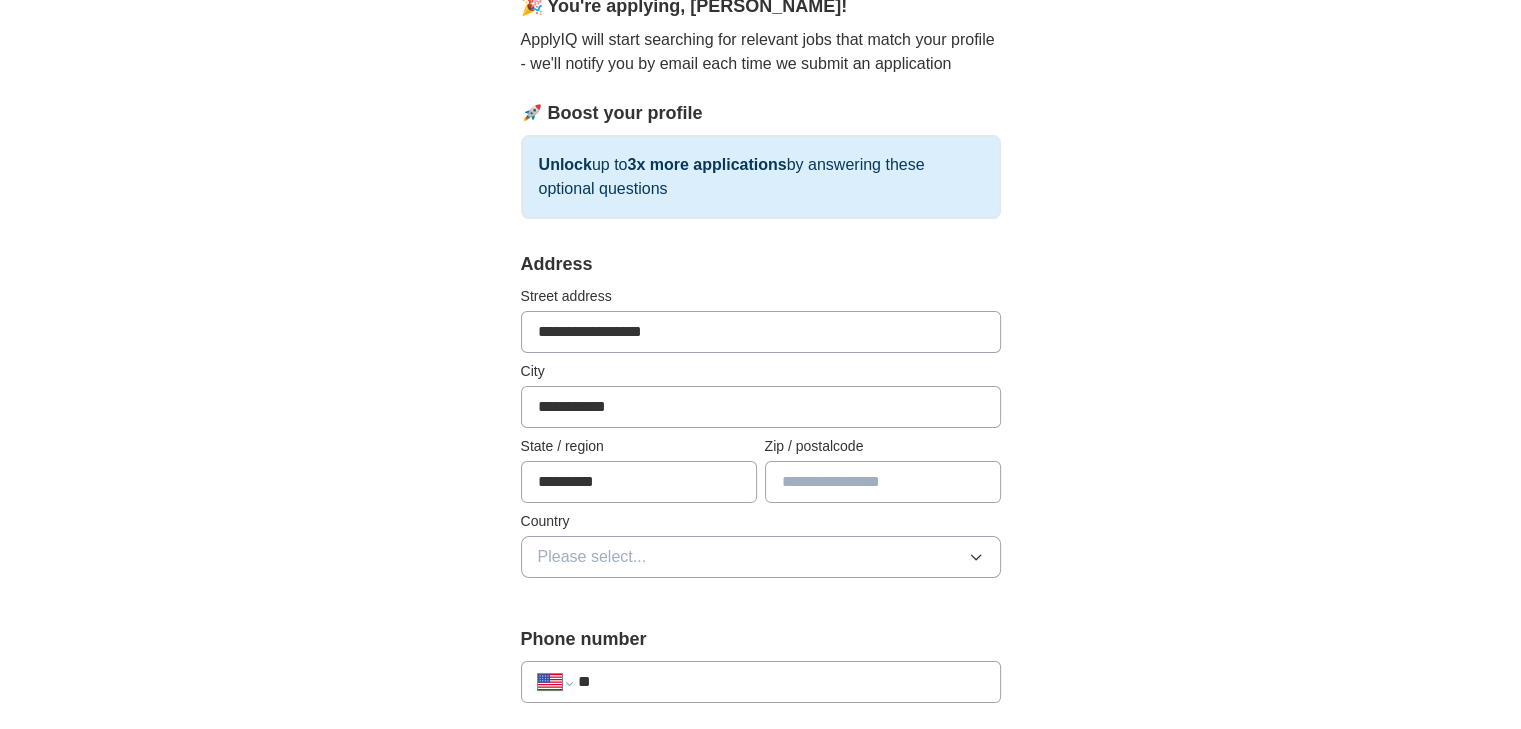 type on "*****" 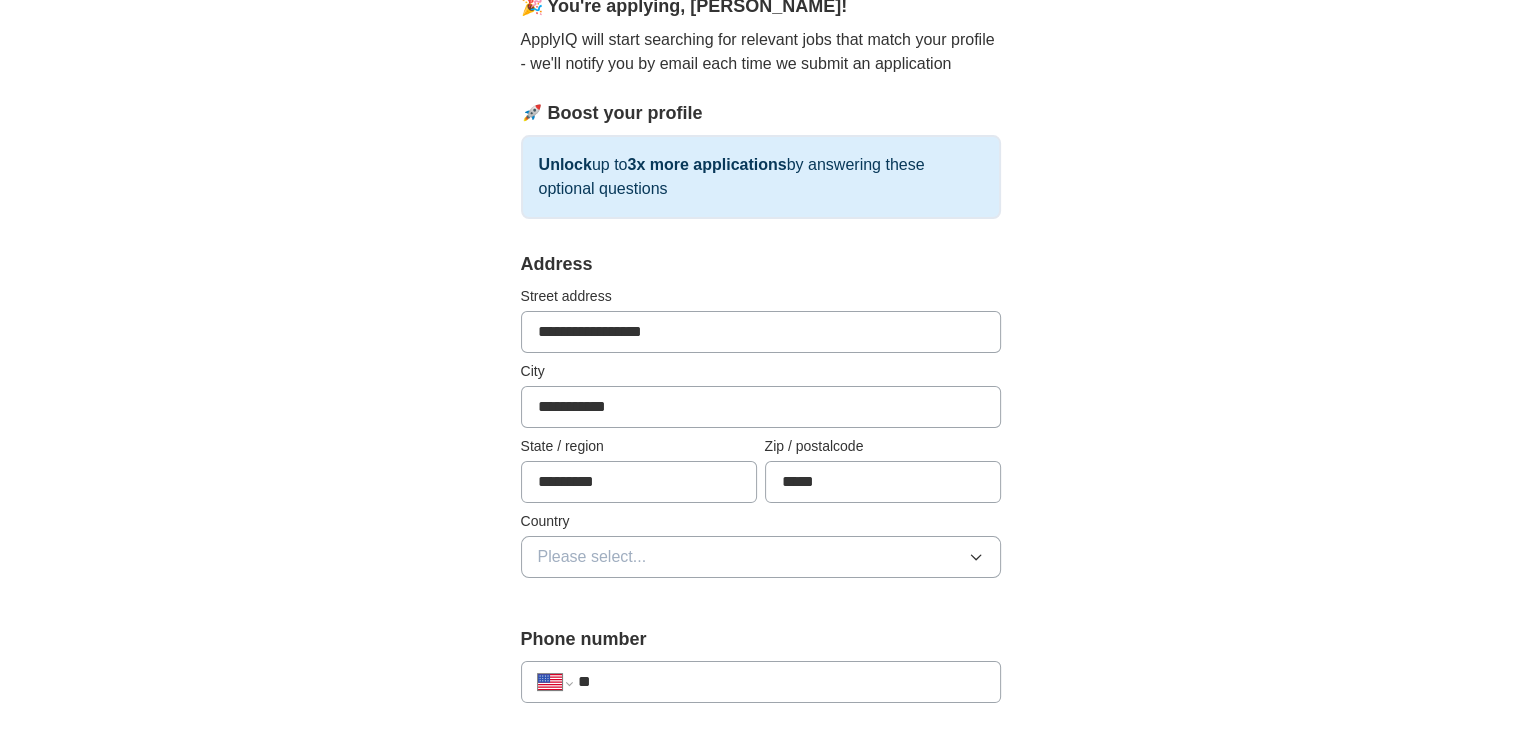 click on "**********" at bounding box center [761, 825] 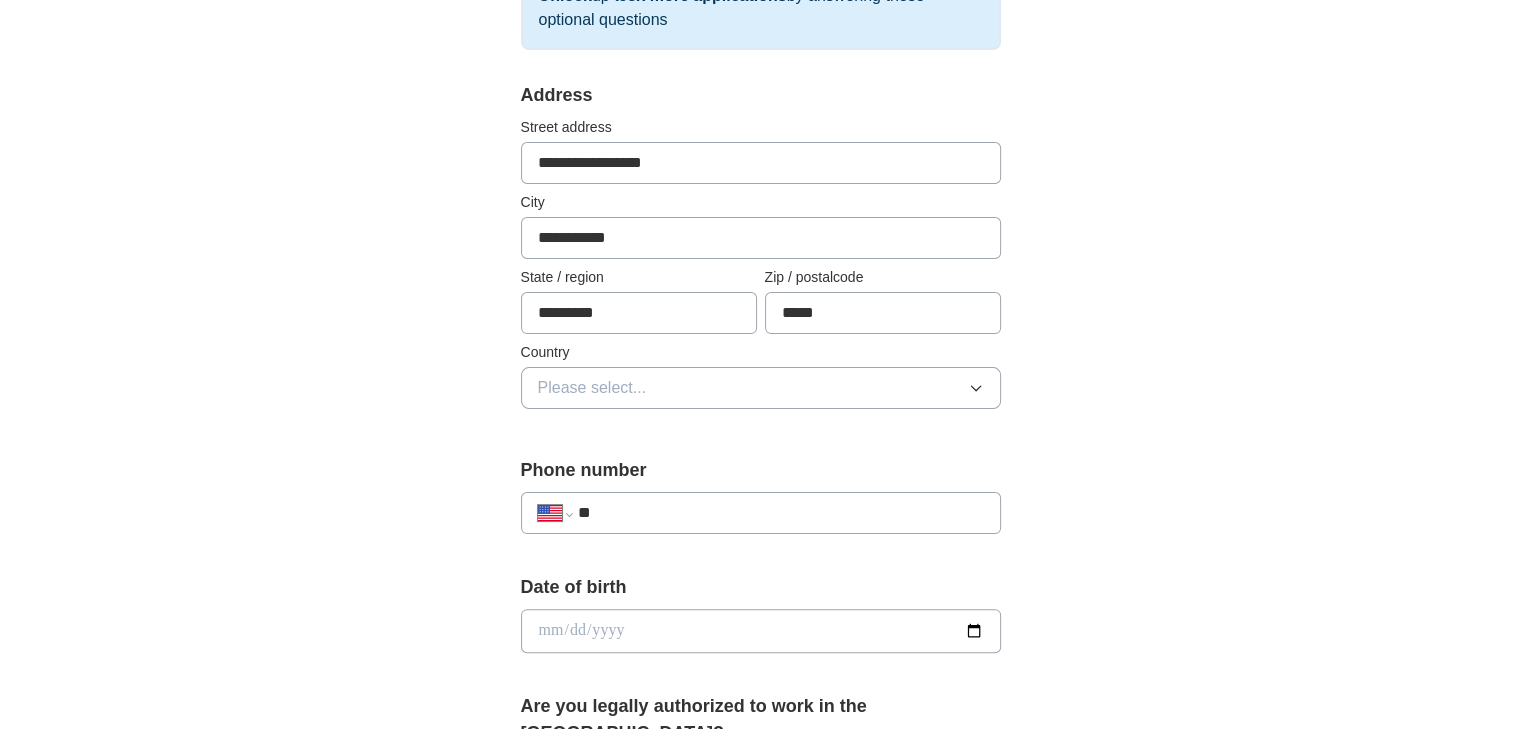 scroll, scrollTop: 400, scrollLeft: 0, axis: vertical 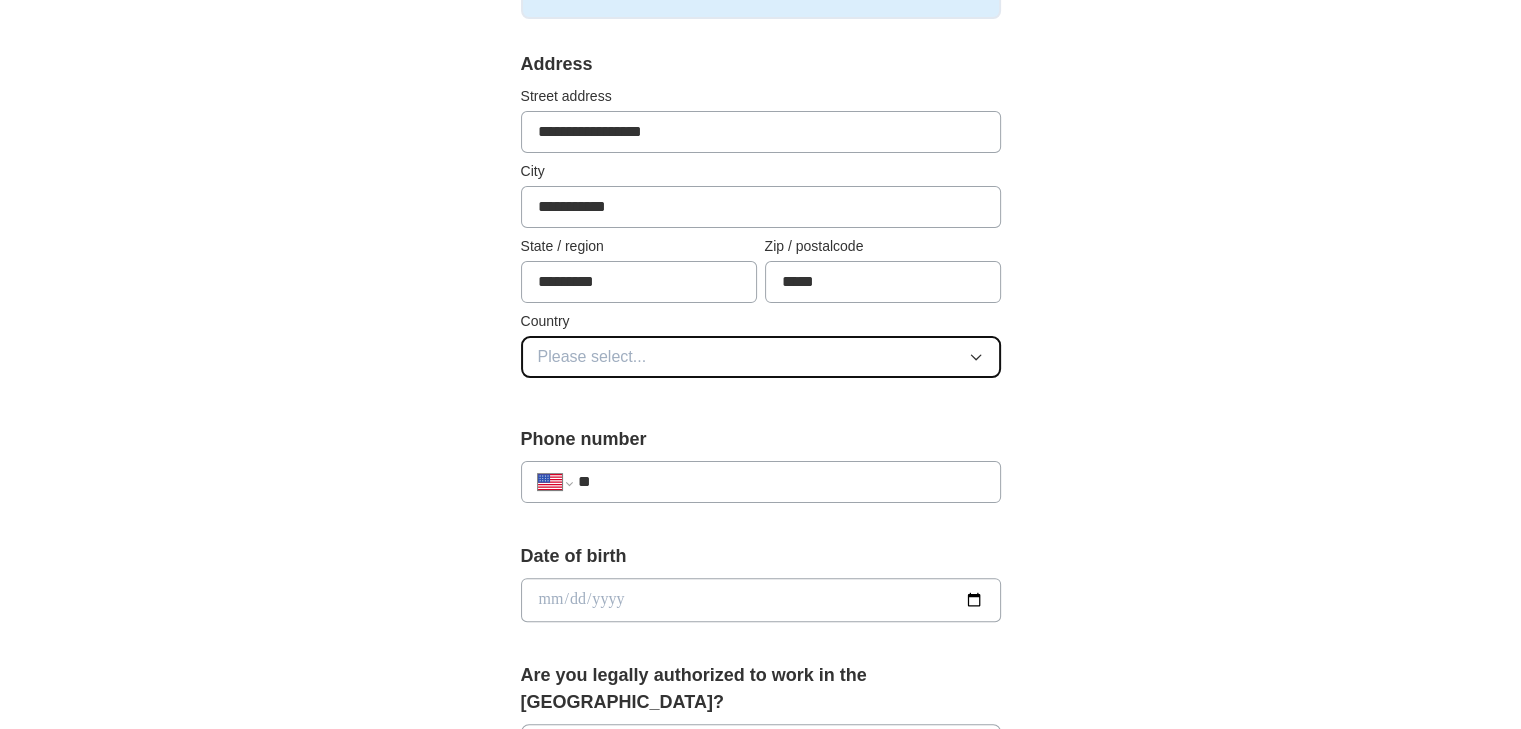 click on "Please select..." at bounding box center [761, 357] 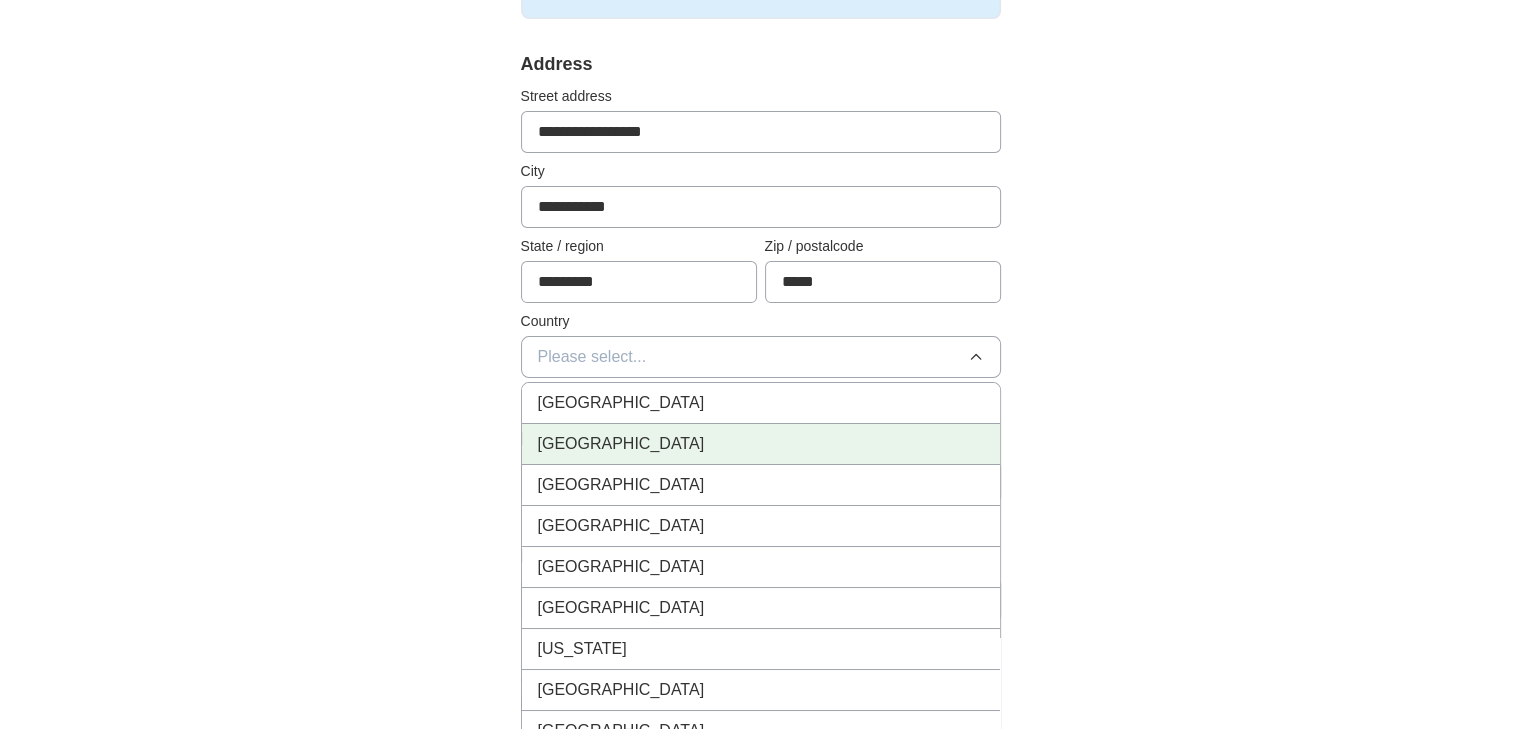 click on "United States" at bounding box center (621, 444) 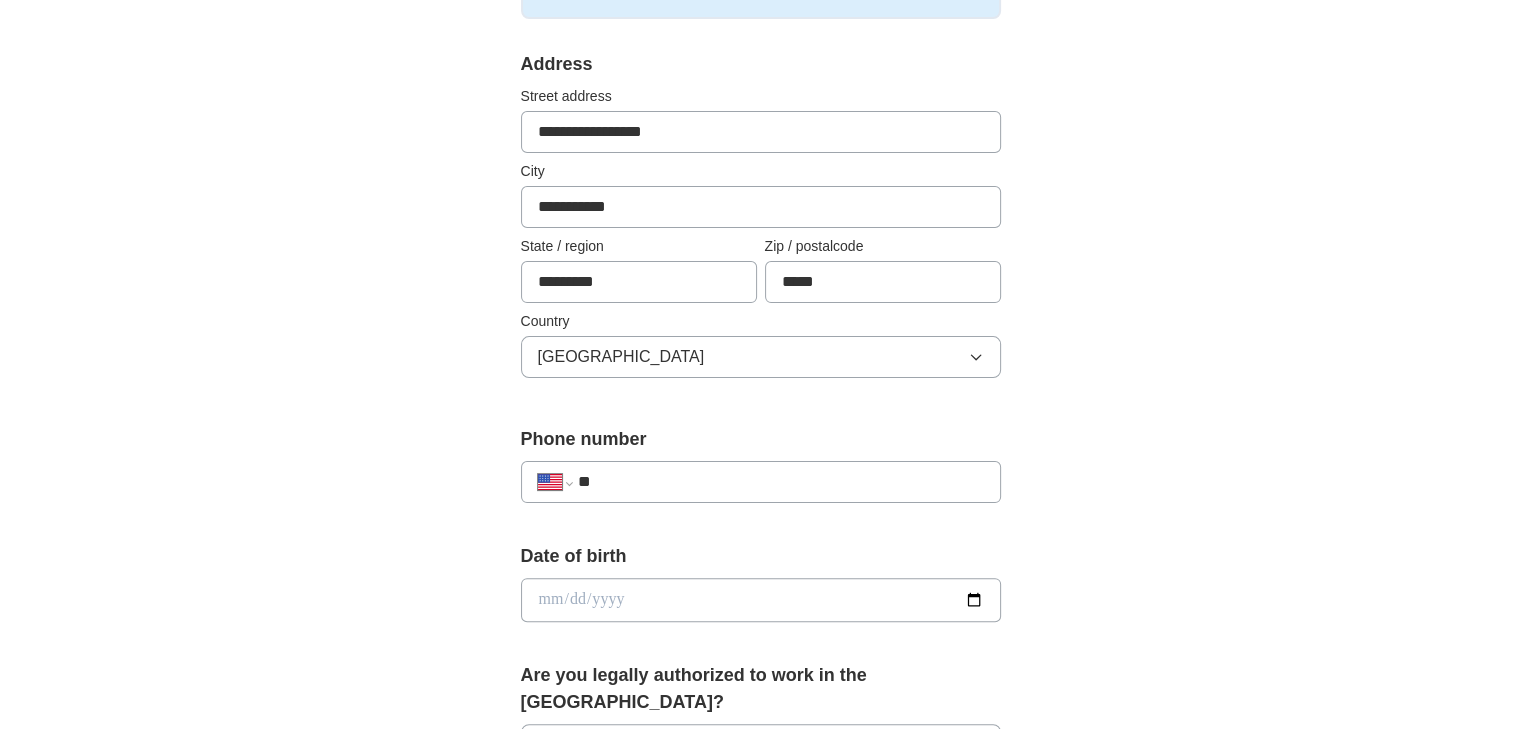 click on "**********" at bounding box center (761, 569) 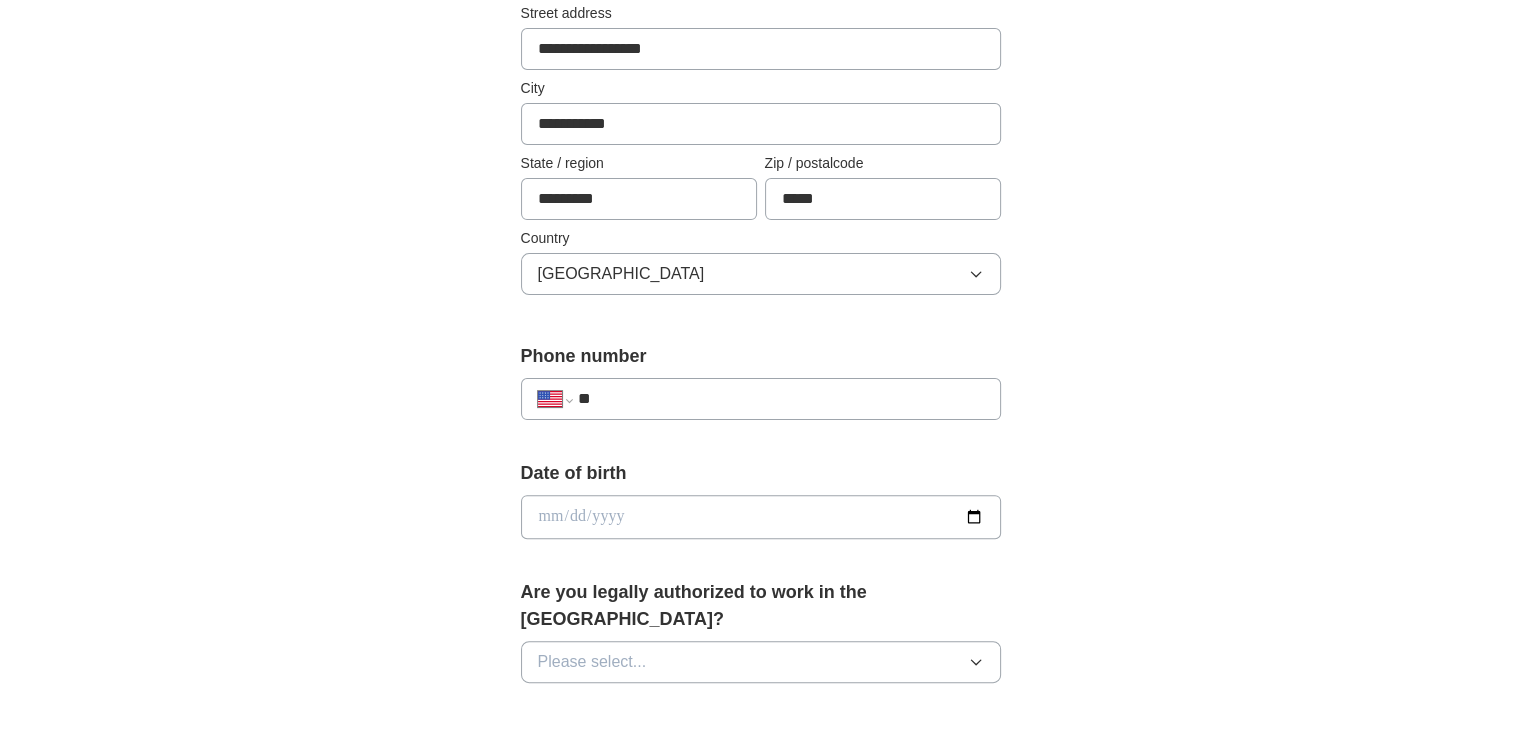 scroll, scrollTop: 500, scrollLeft: 0, axis: vertical 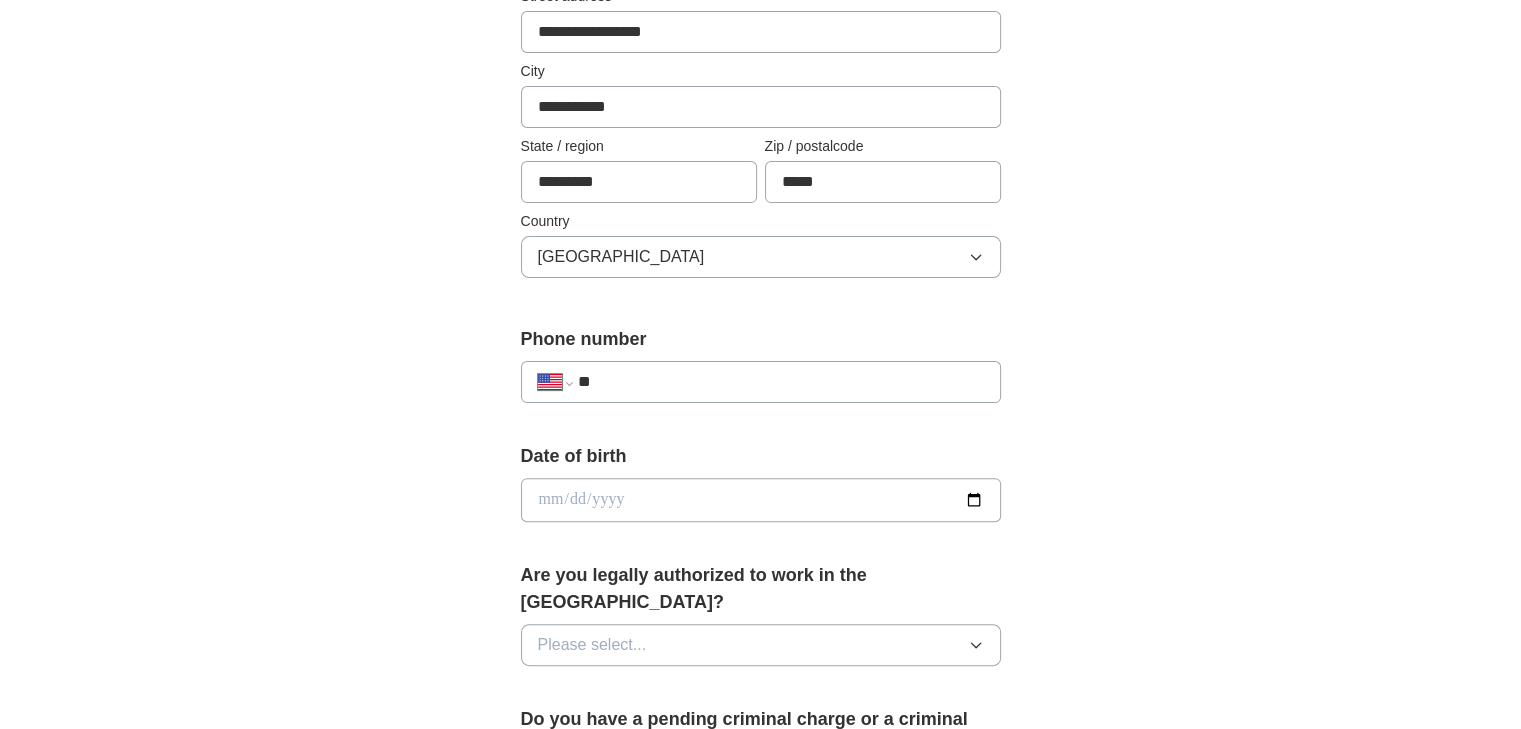 click on "**" at bounding box center (780, 382) 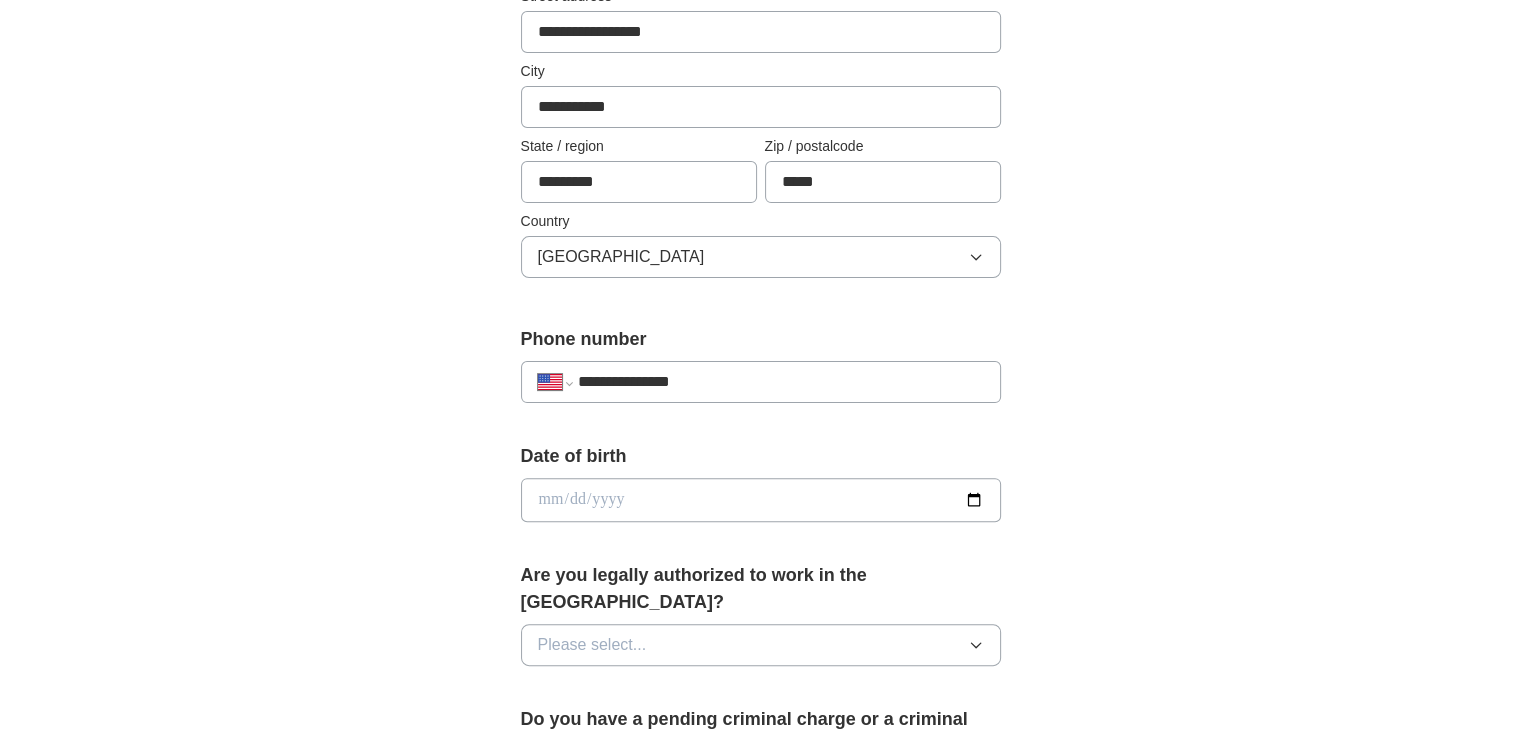 type on "**********" 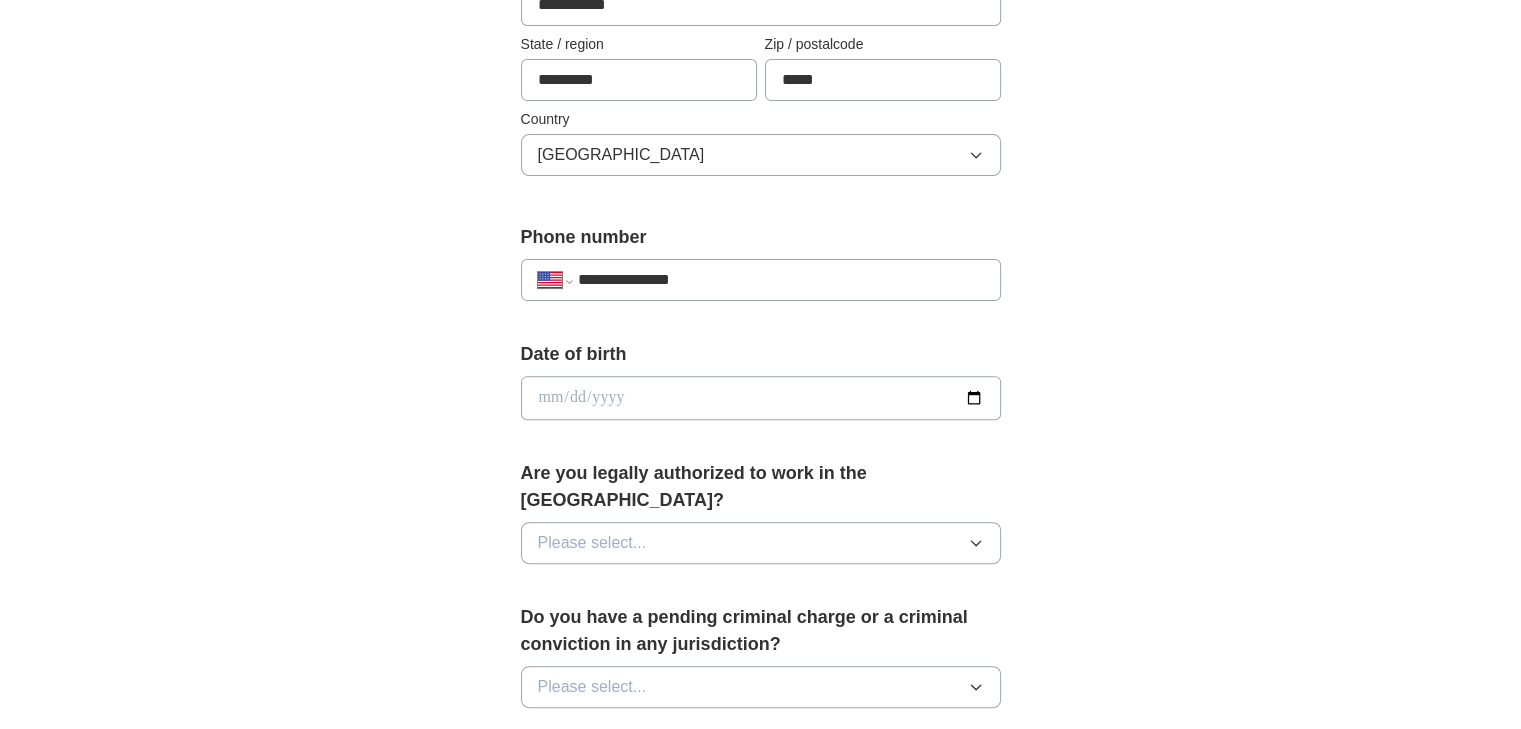 scroll, scrollTop: 700, scrollLeft: 0, axis: vertical 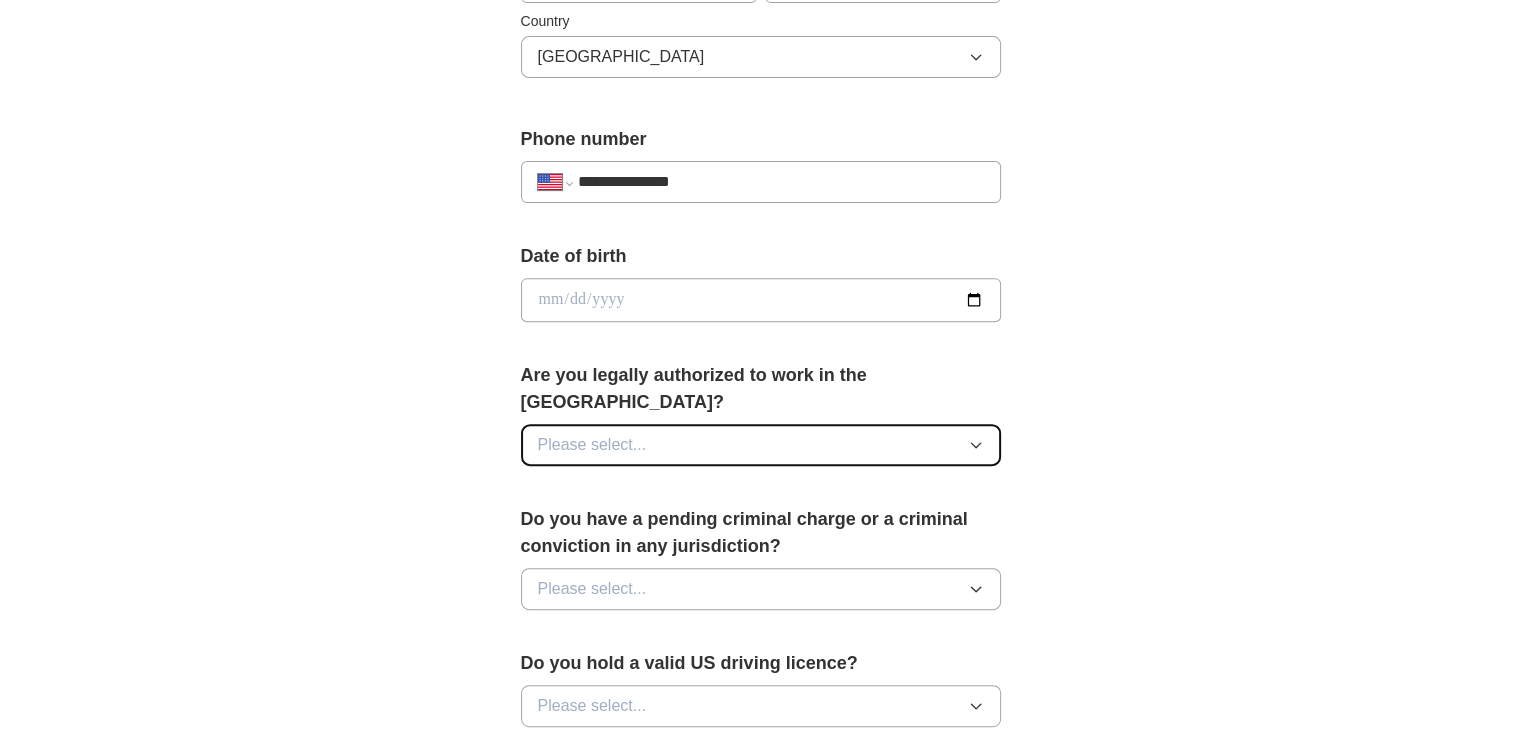 click on "Please select..." at bounding box center (761, 445) 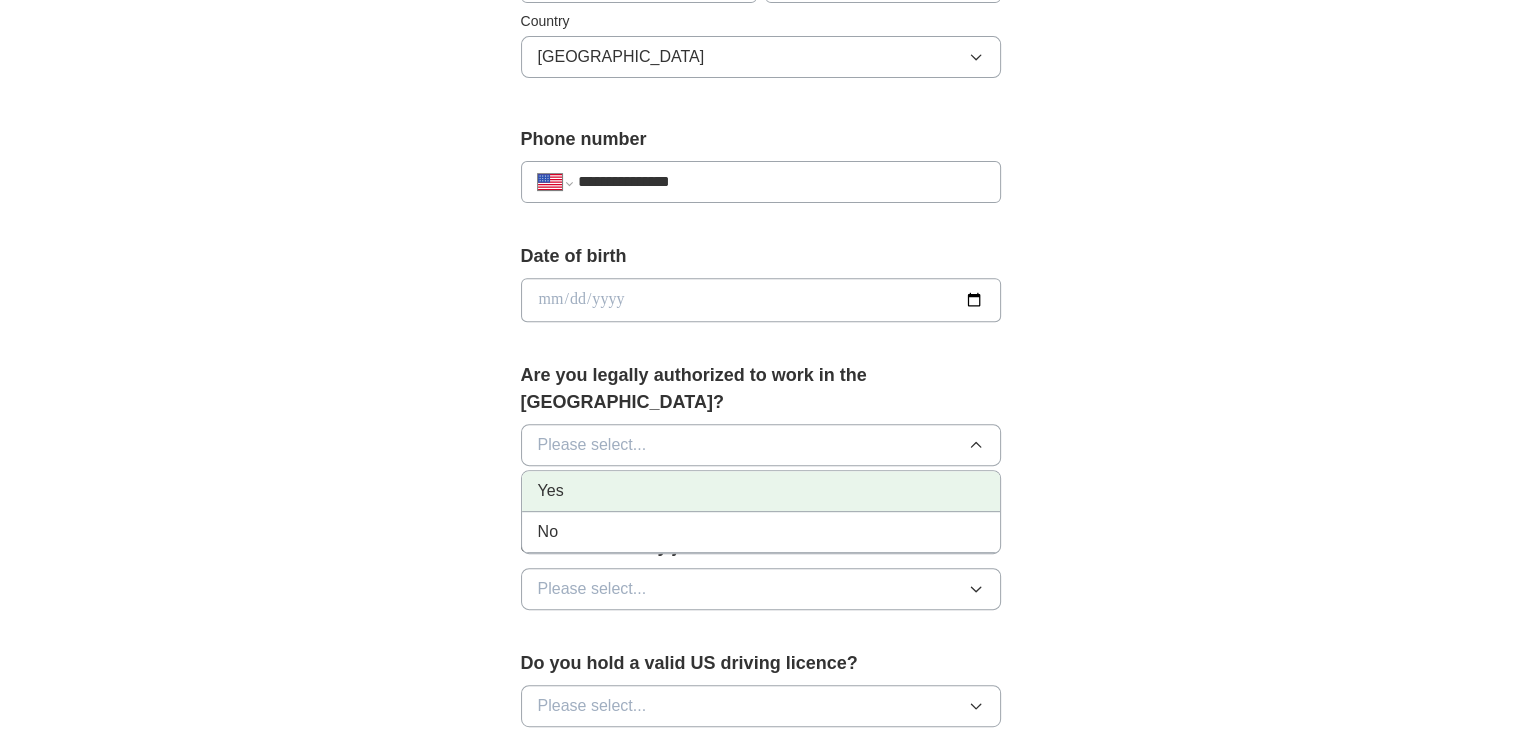 click on "Yes" at bounding box center [761, 491] 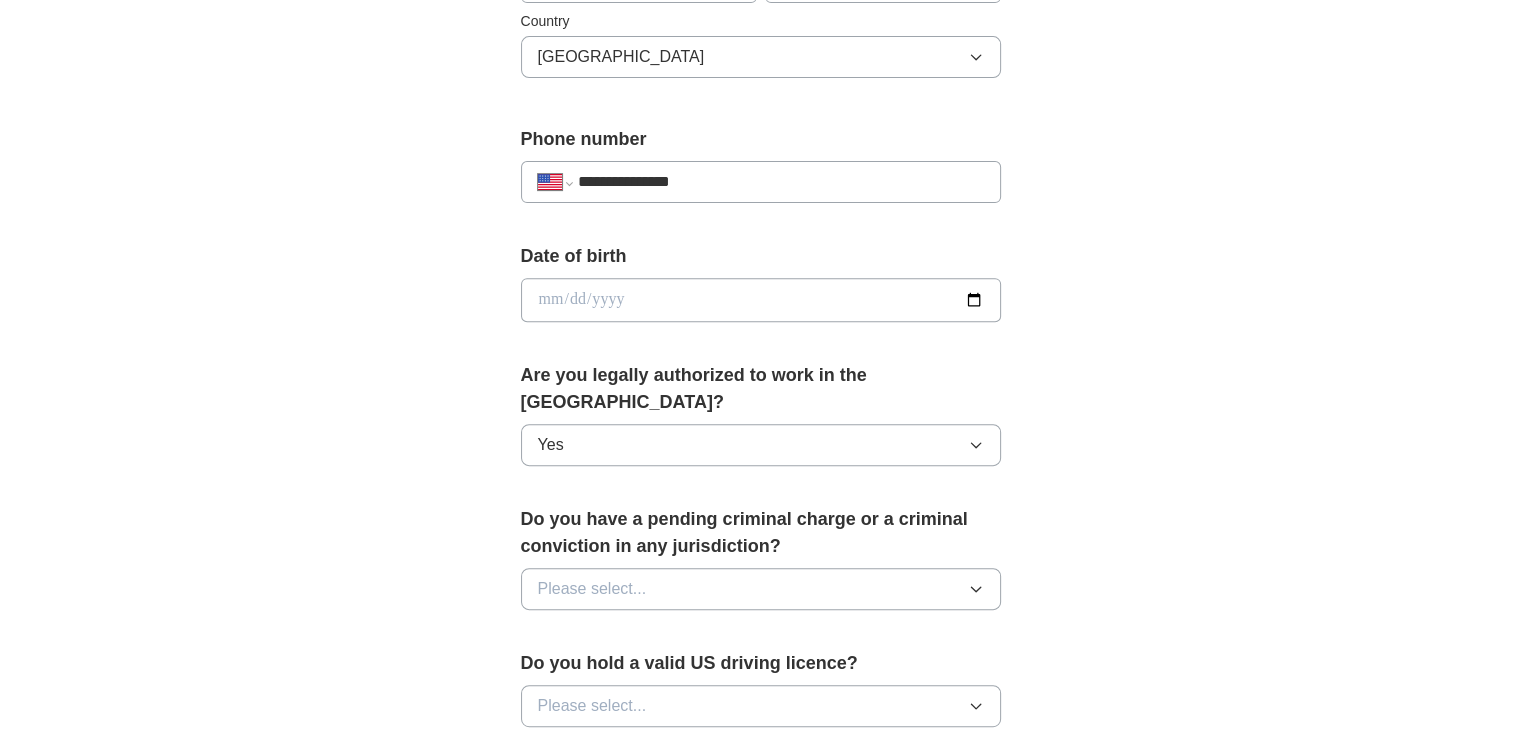 click on "**********" at bounding box center [761, 269] 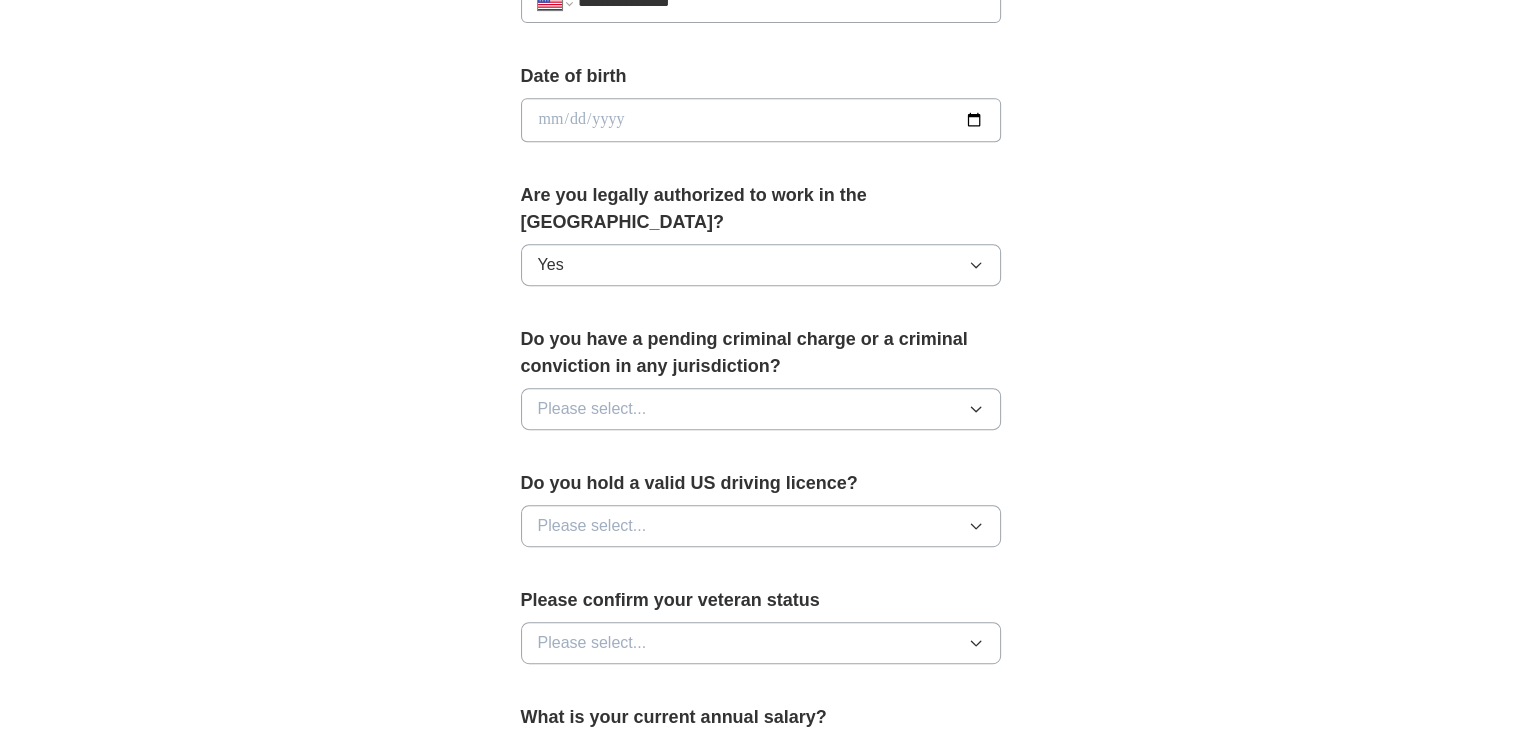 scroll, scrollTop: 900, scrollLeft: 0, axis: vertical 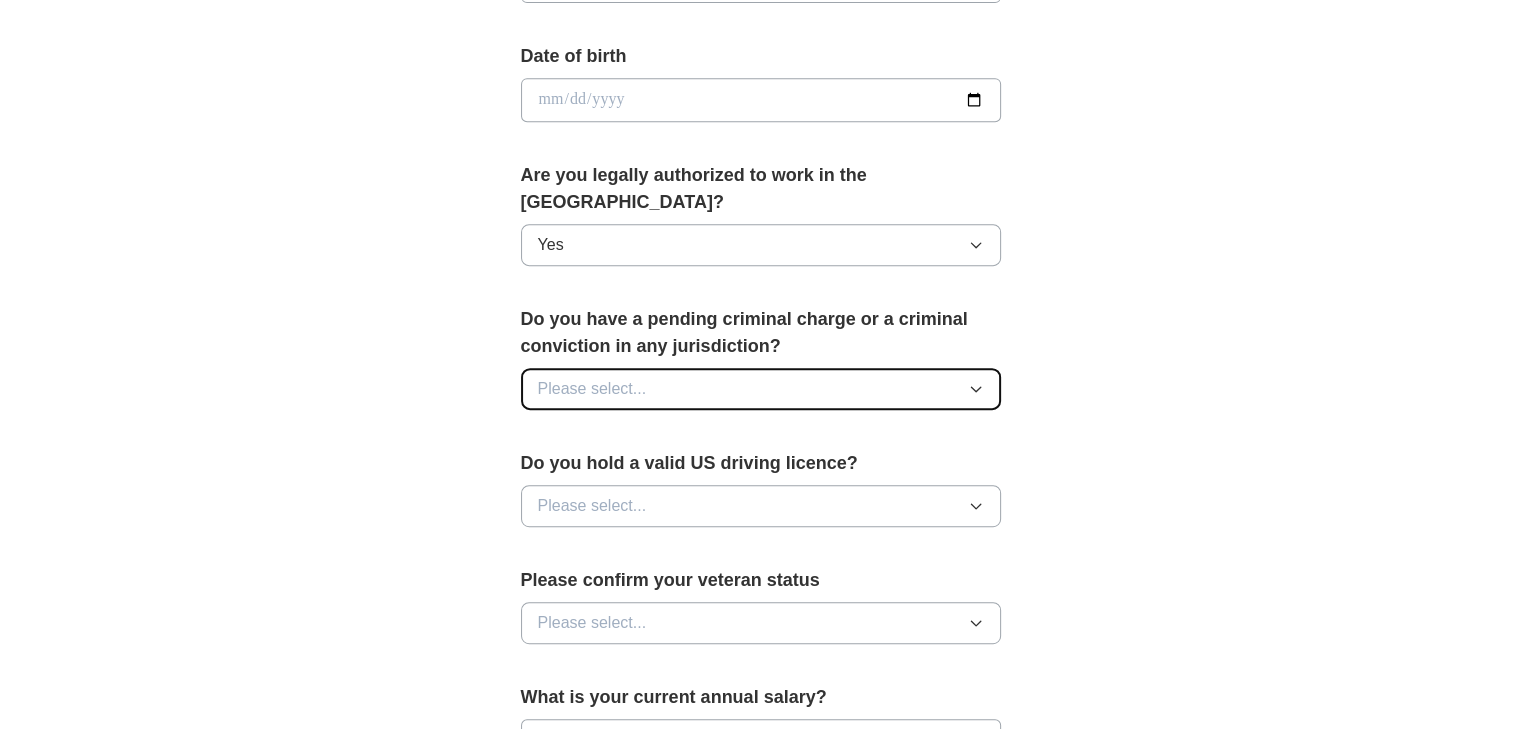 click on "Please select..." at bounding box center (761, 389) 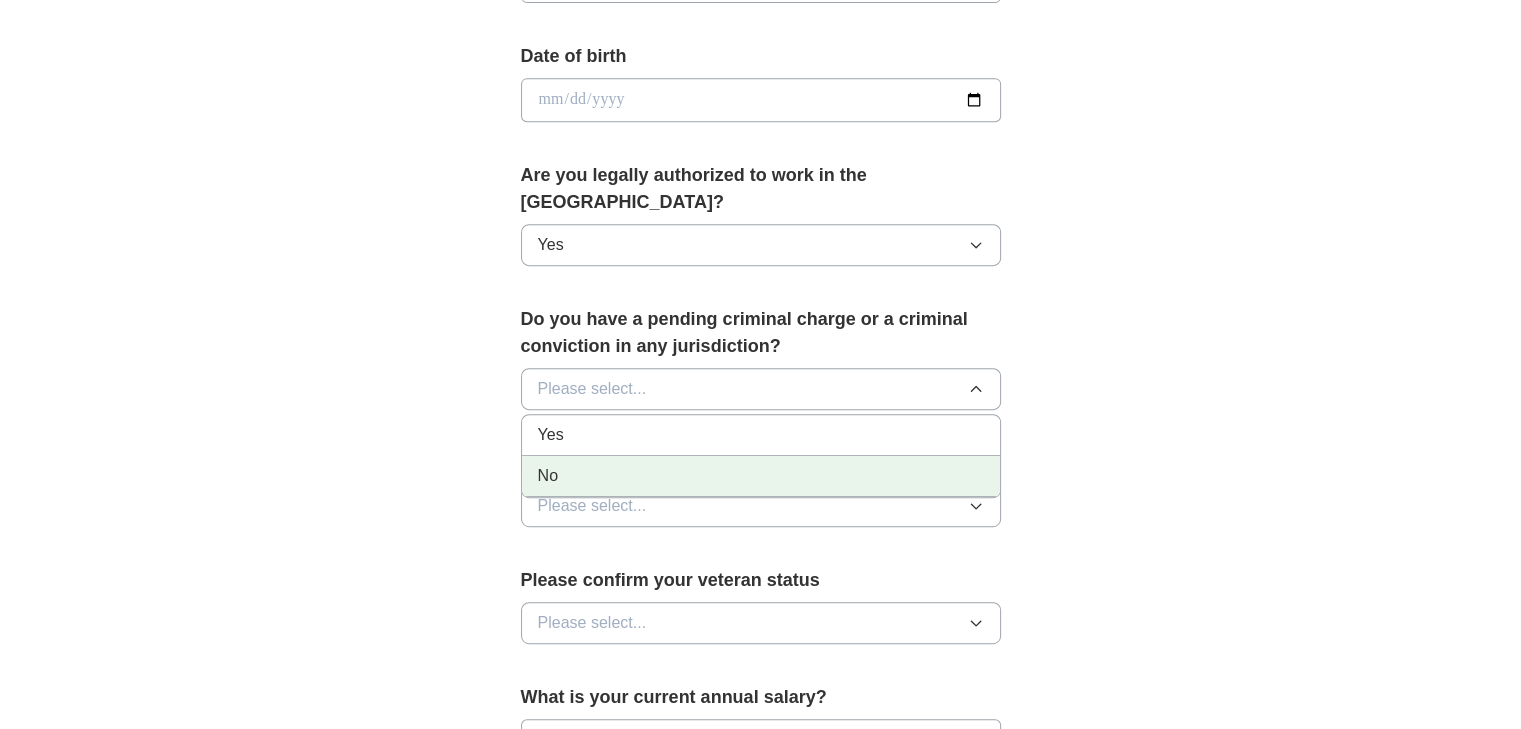 click on "No" at bounding box center [761, 476] 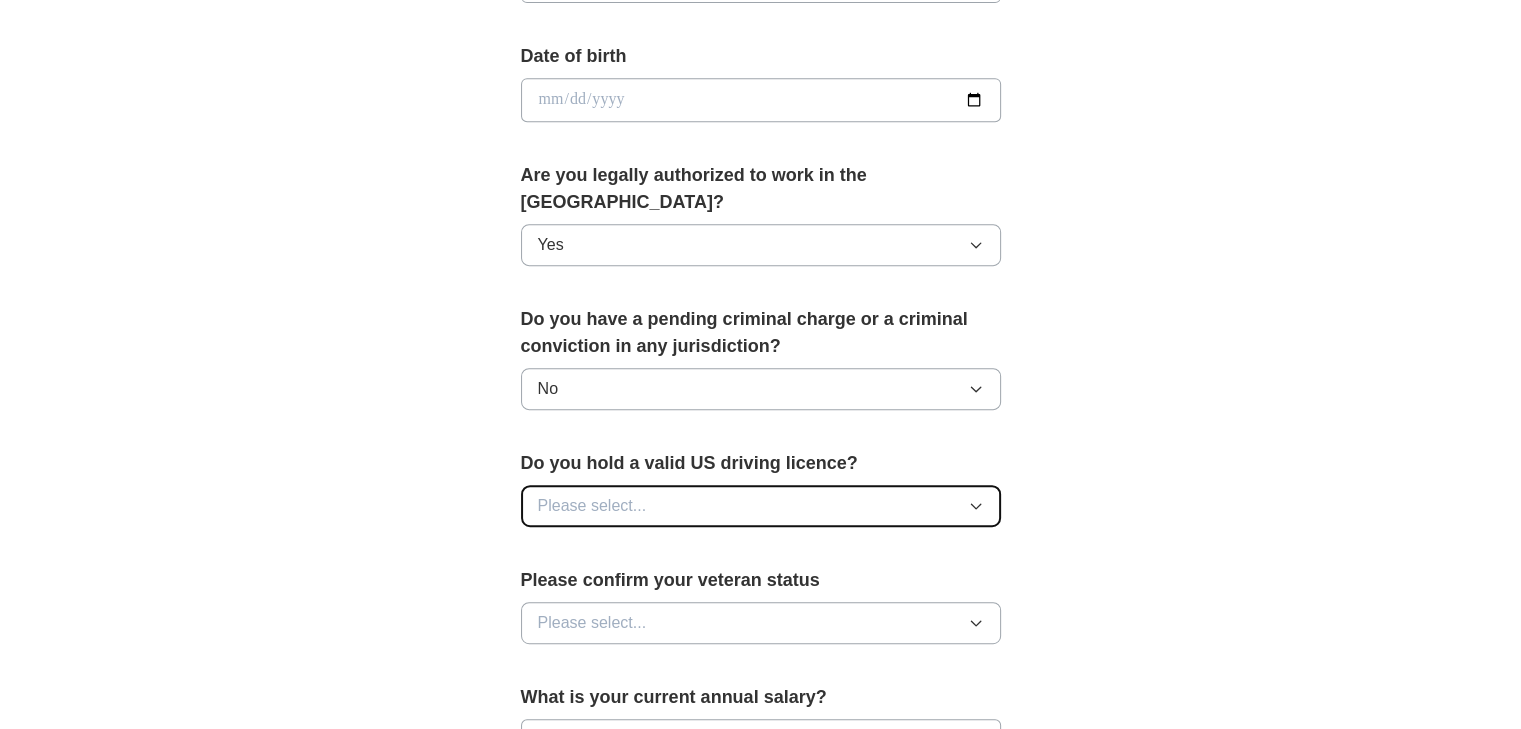 click on "Please select..." at bounding box center [761, 506] 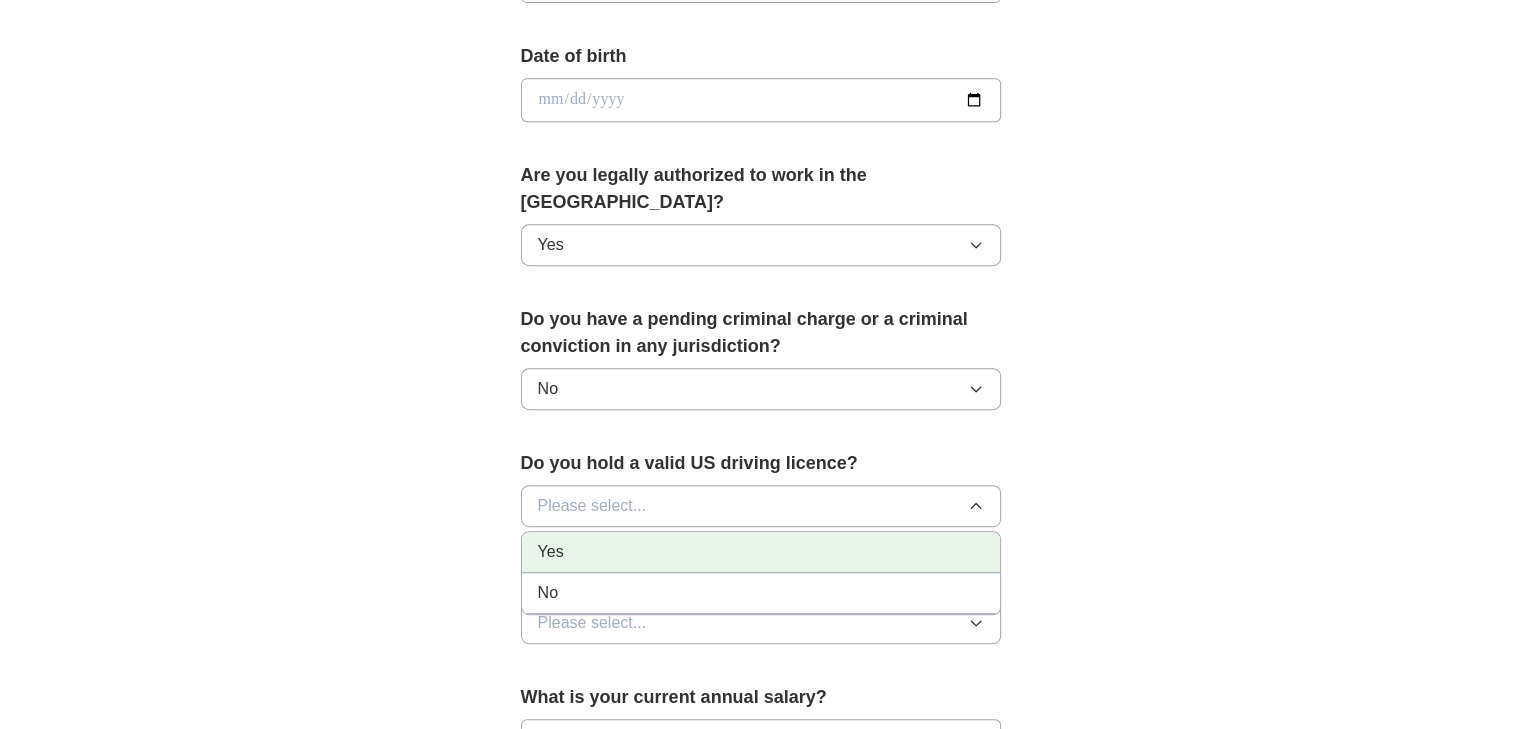 click on "Yes" at bounding box center (761, 552) 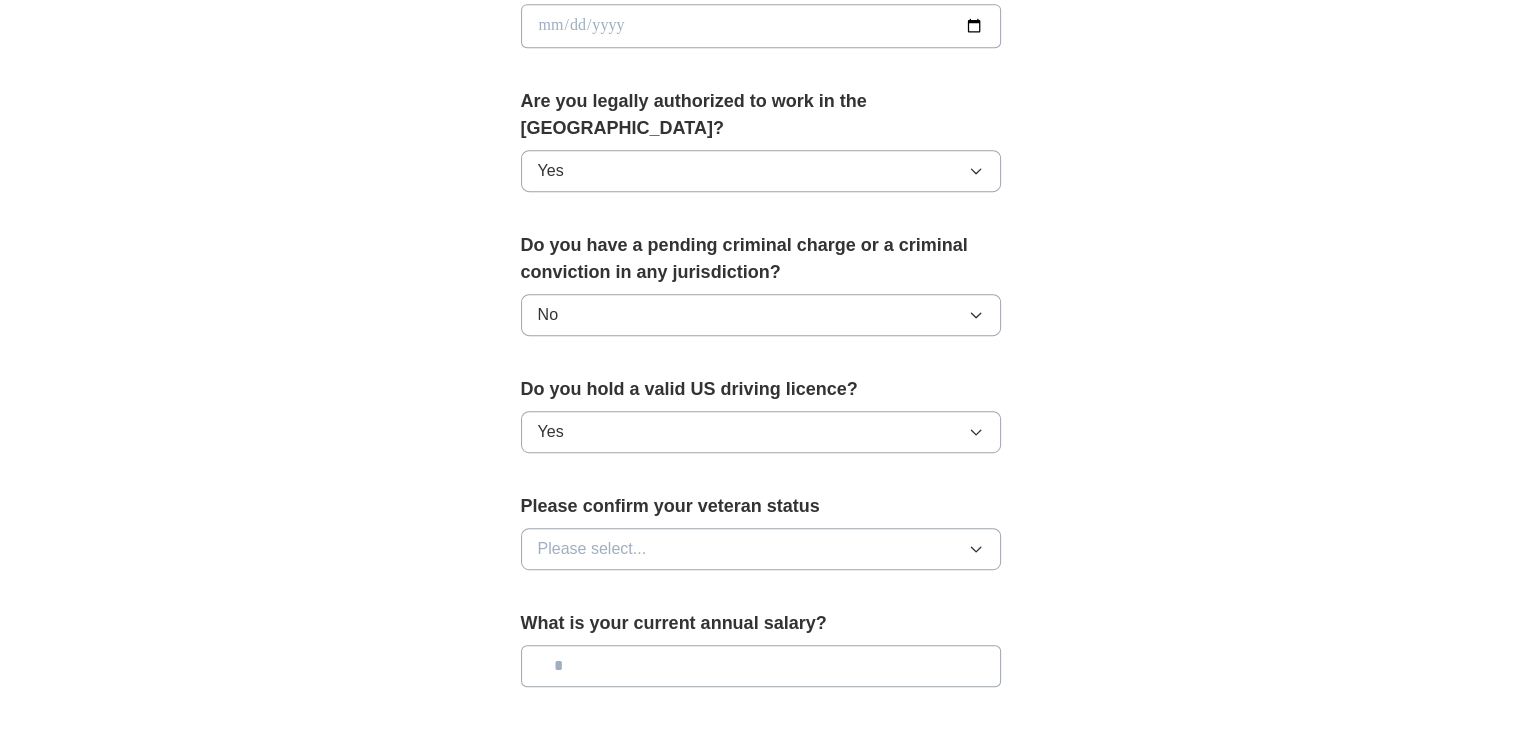 scroll, scrollTop: 1100, scrollLeft: 0, axis: vertical 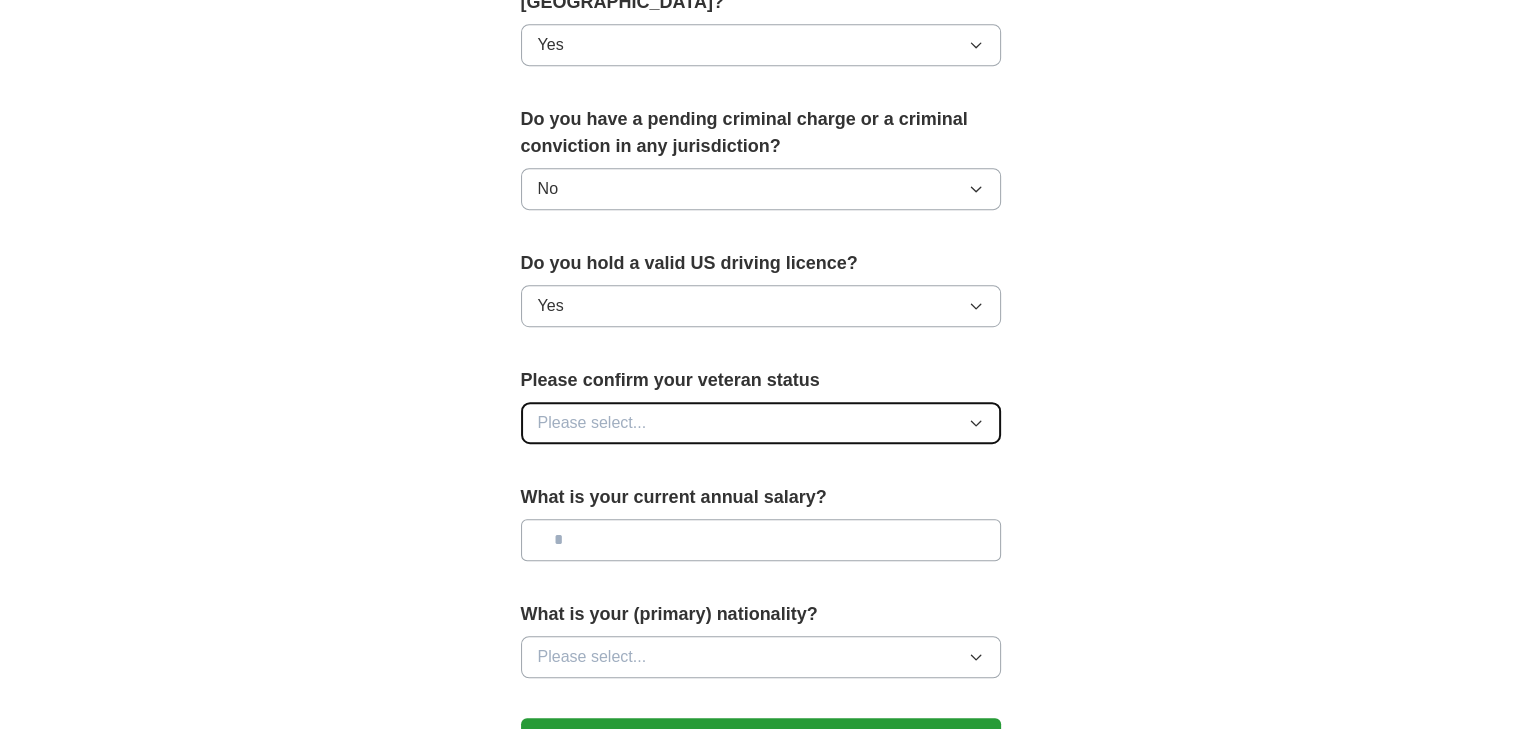 click on "Please select..." at bounding box center [761, 423] 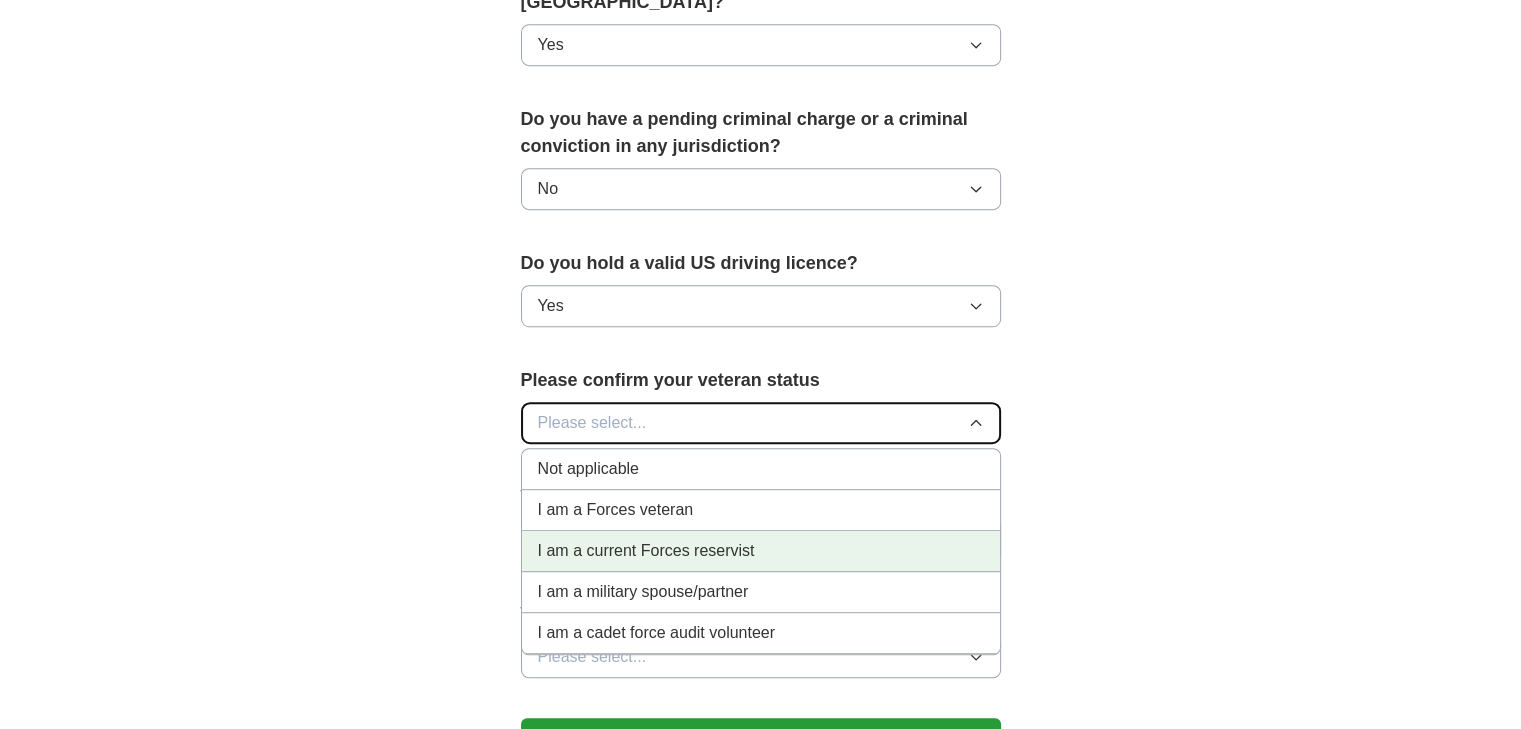 scroll, scrollTop: 1200, scrollLeft: 0, axis: vertical 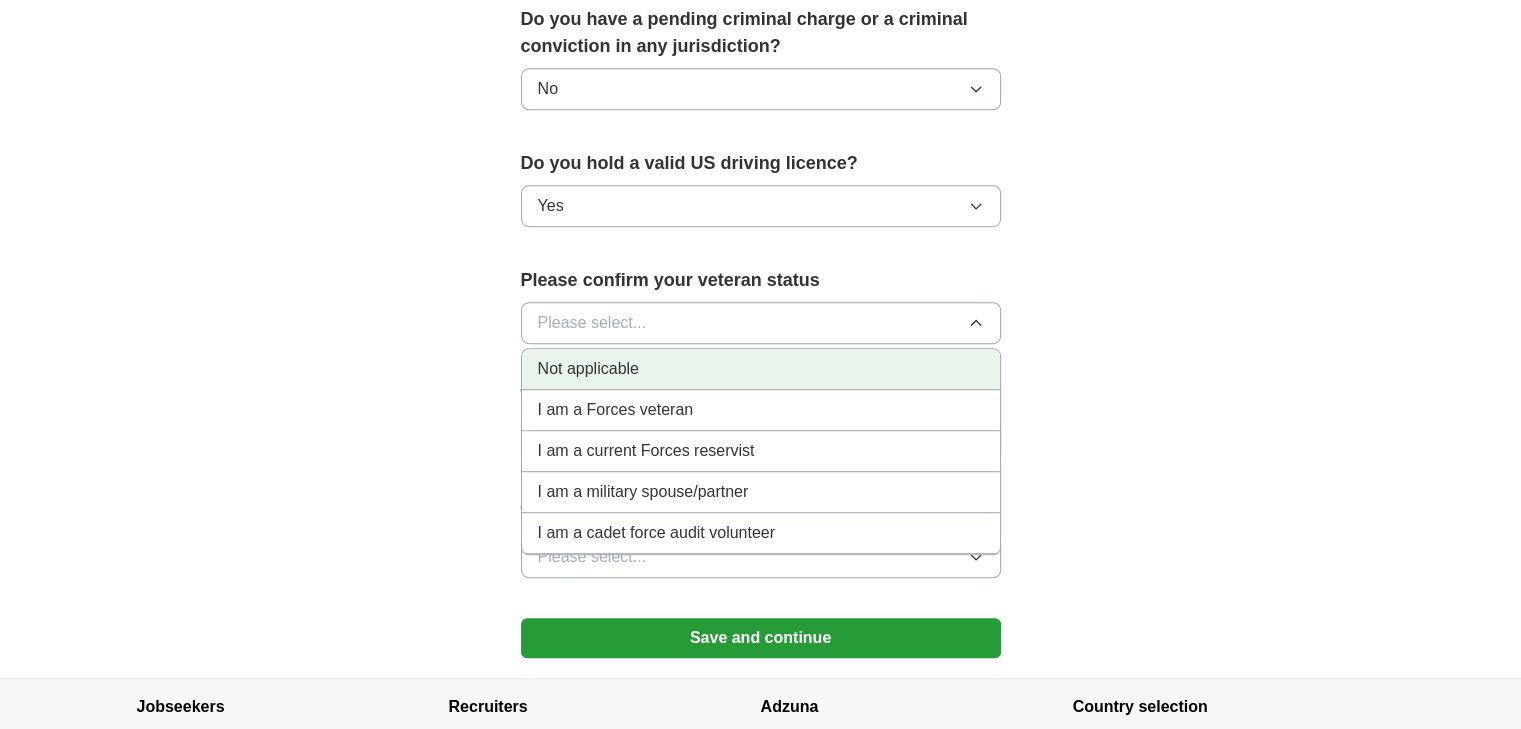 click on "Not applicable" at bounding box center [588, 369] 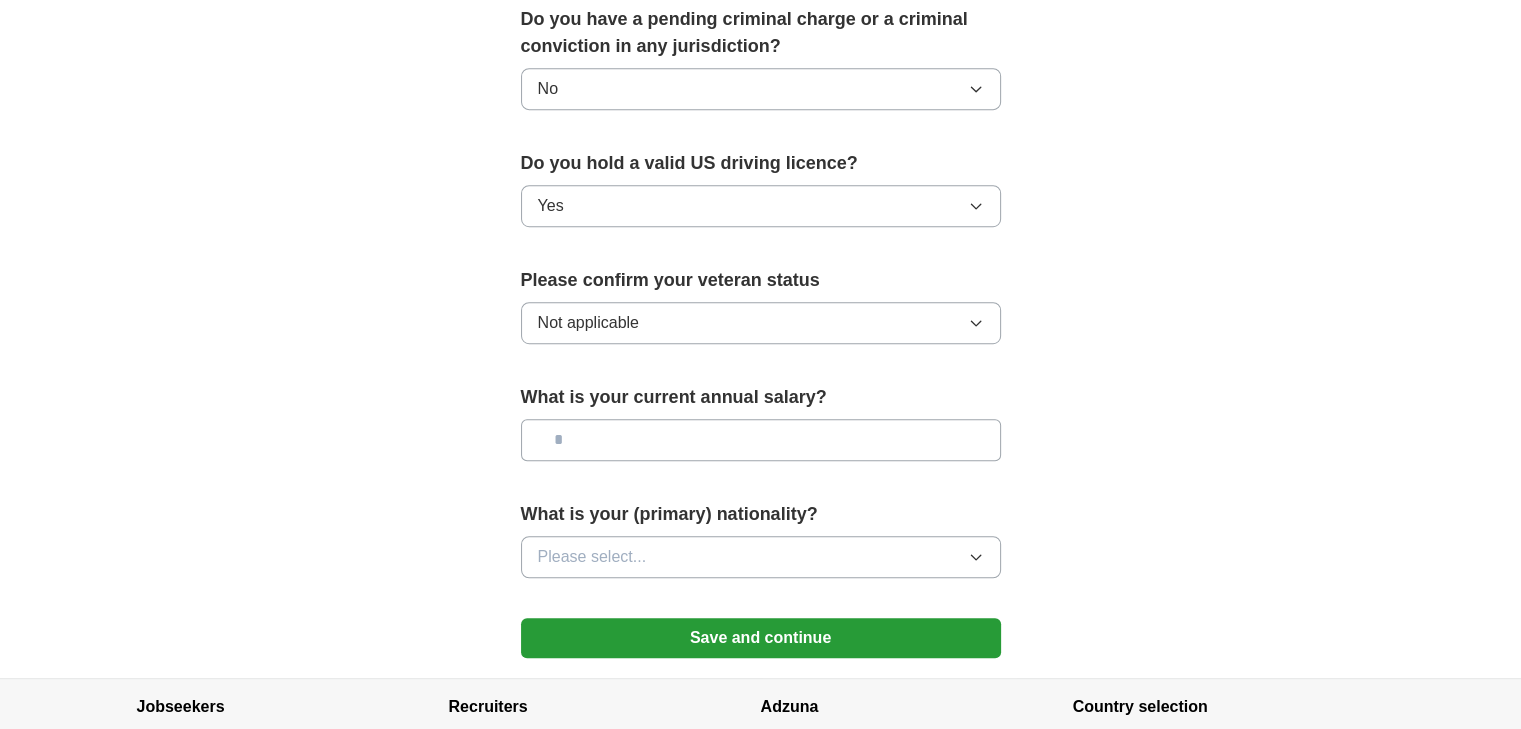 click on "**********" at bounding box center (761, -175) 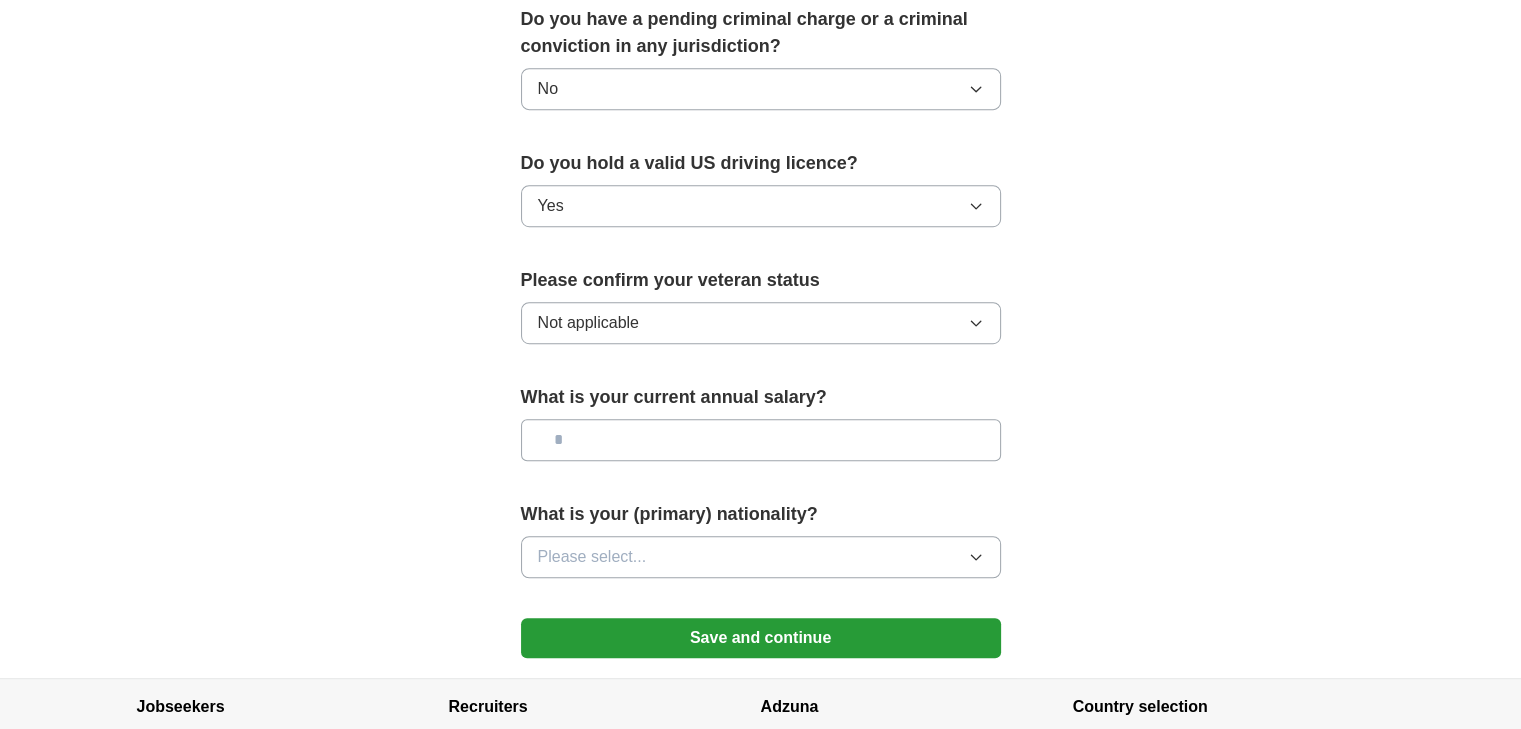 scroll, scrollTop: 1300, scrollLeft: 0, axis: vertical 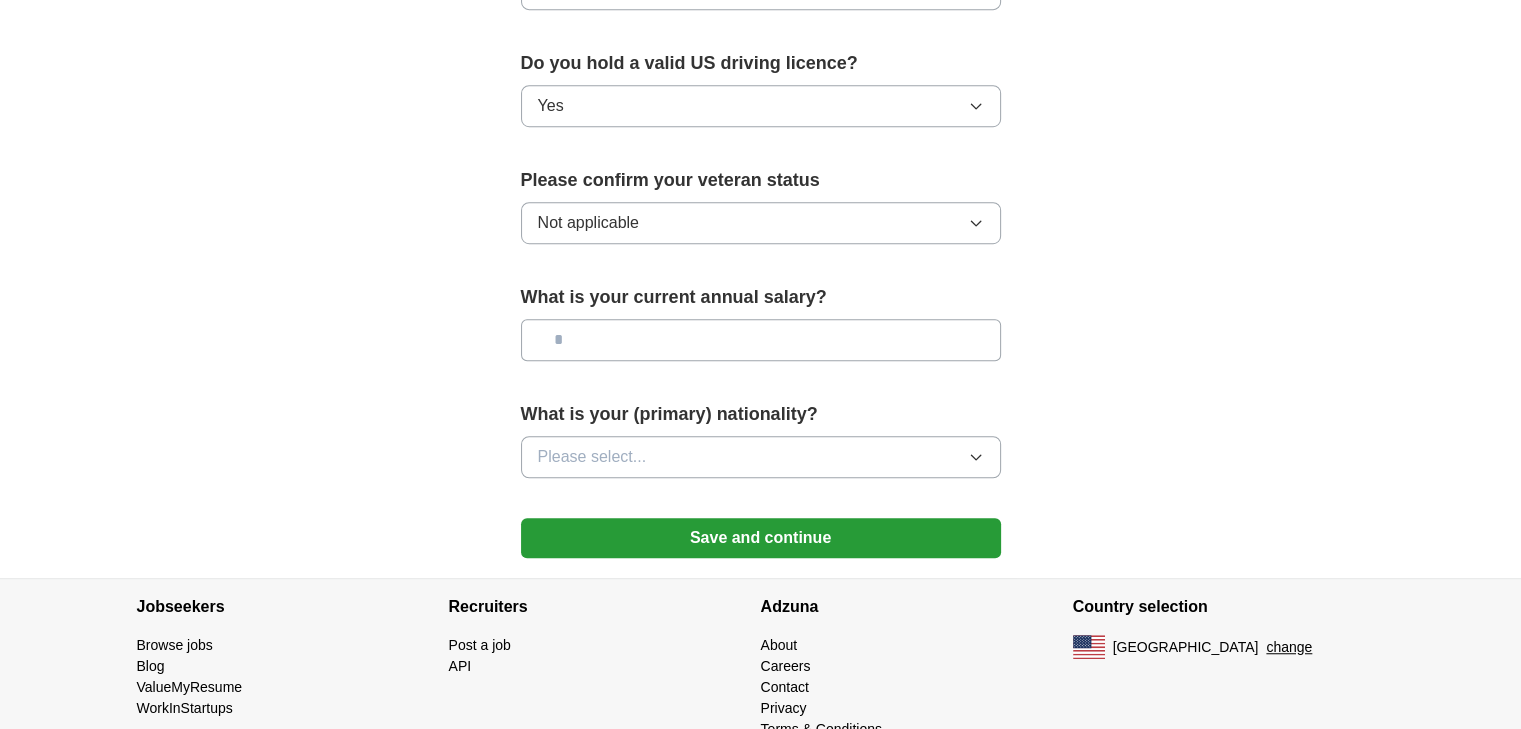 click at bounding box center (761, 340) 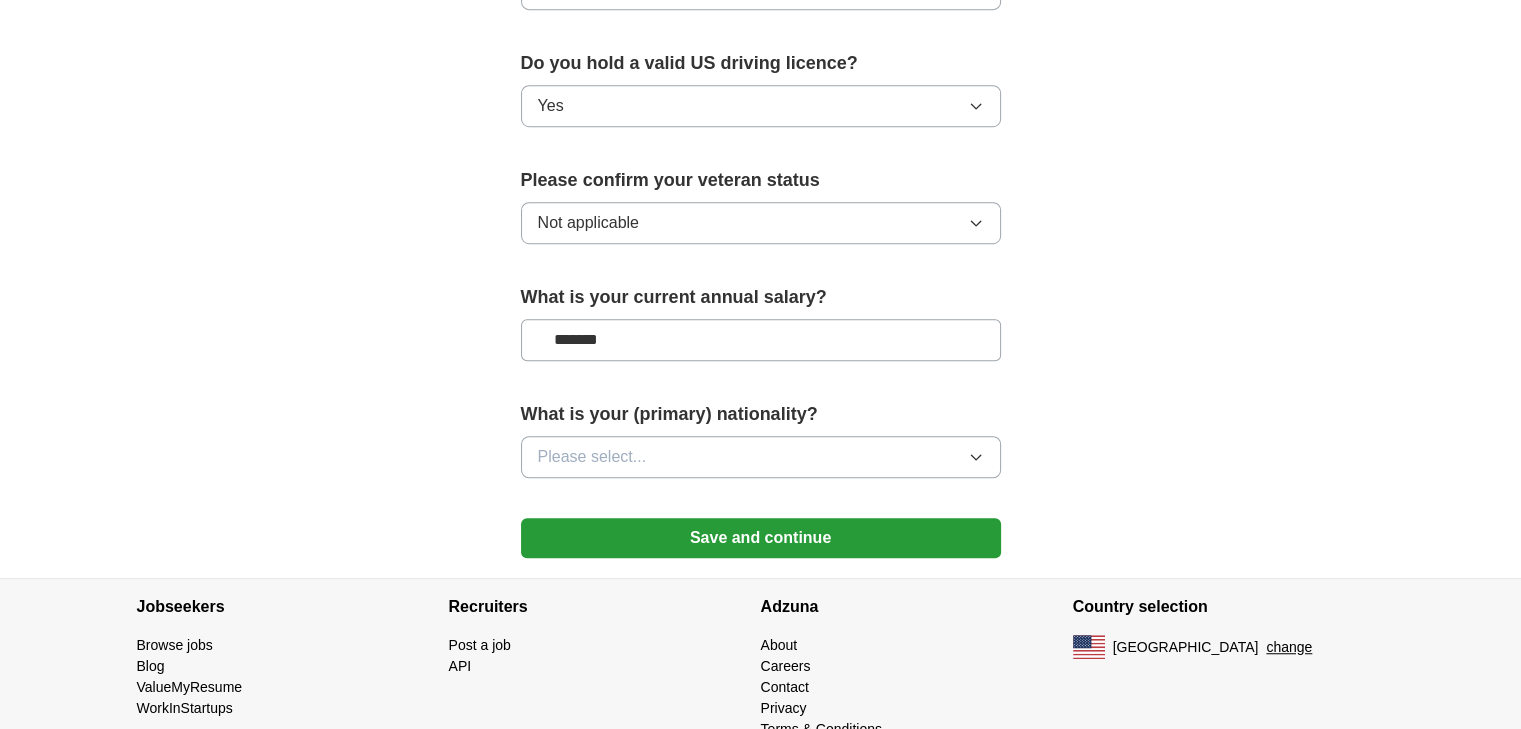 type on "*******" 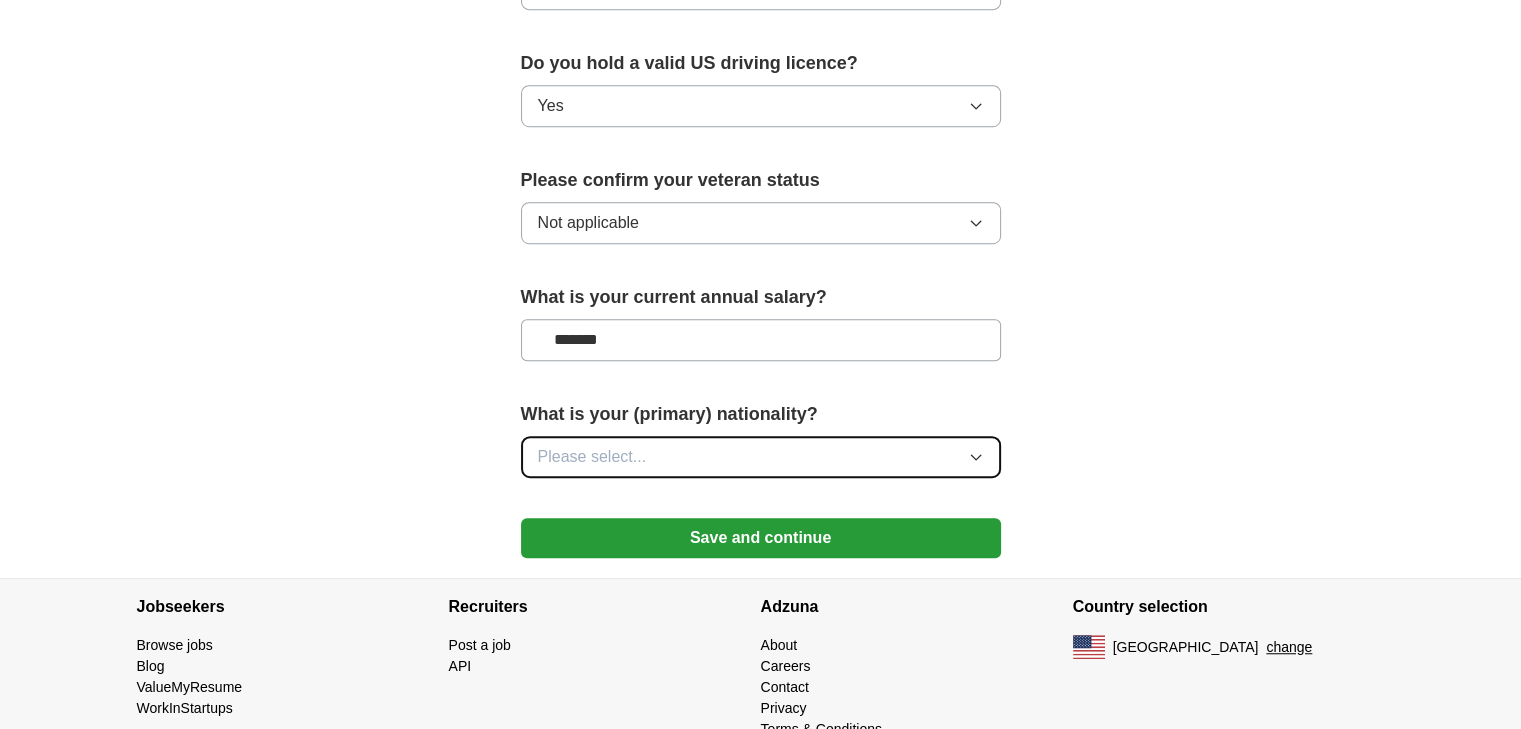 click on "Please select..." at bounding box center (761, 457) 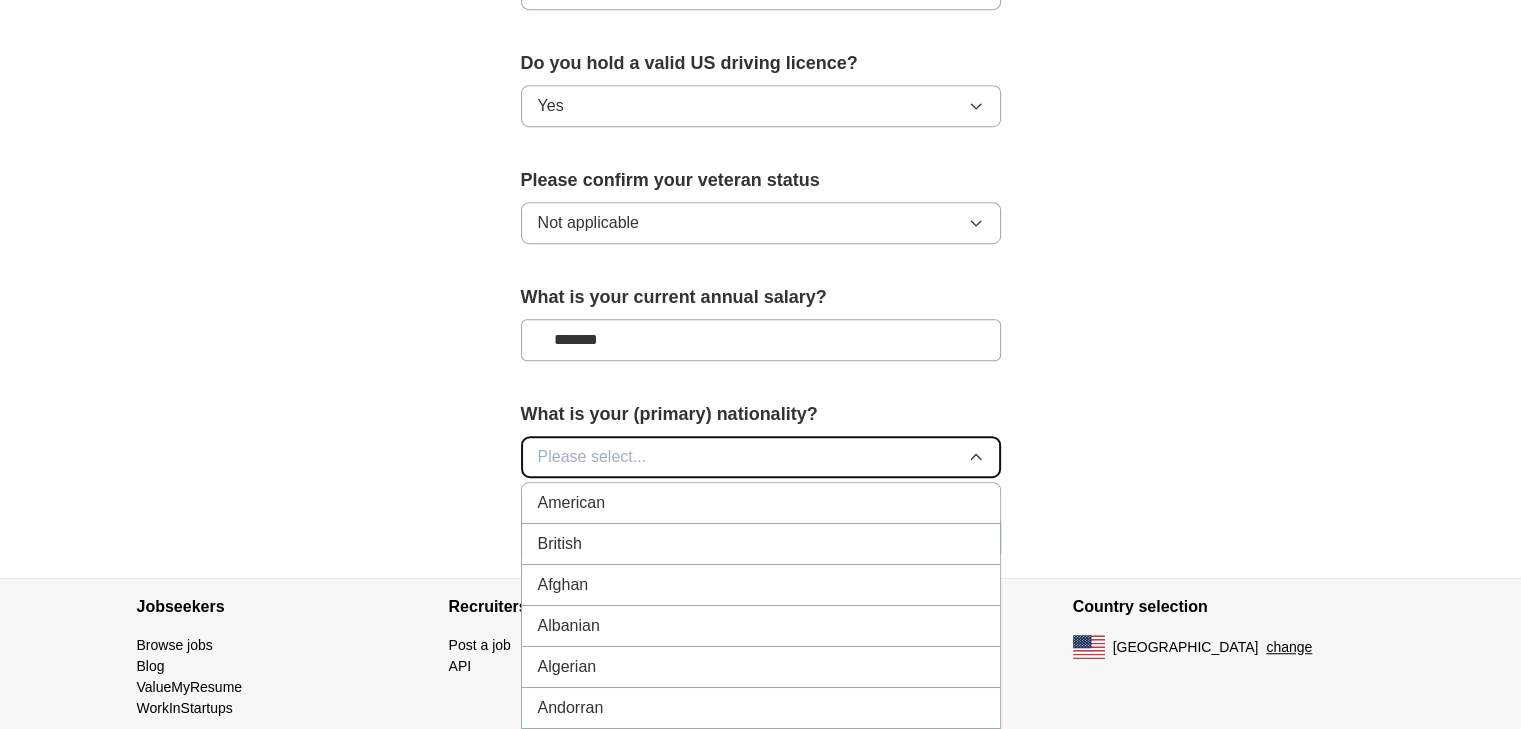type 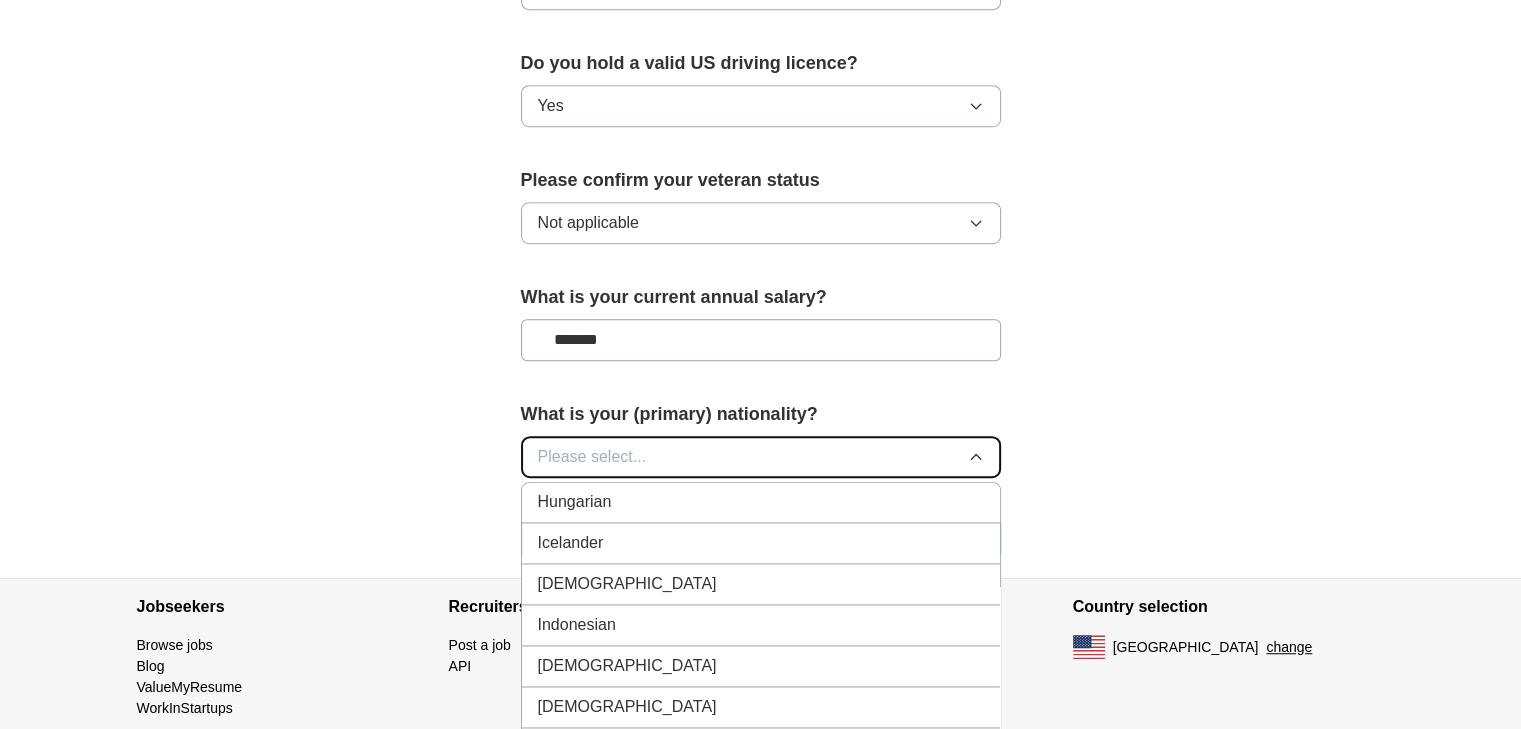 scroll, scrollTop: 3200, scrollLeft: 0, axis: vertical 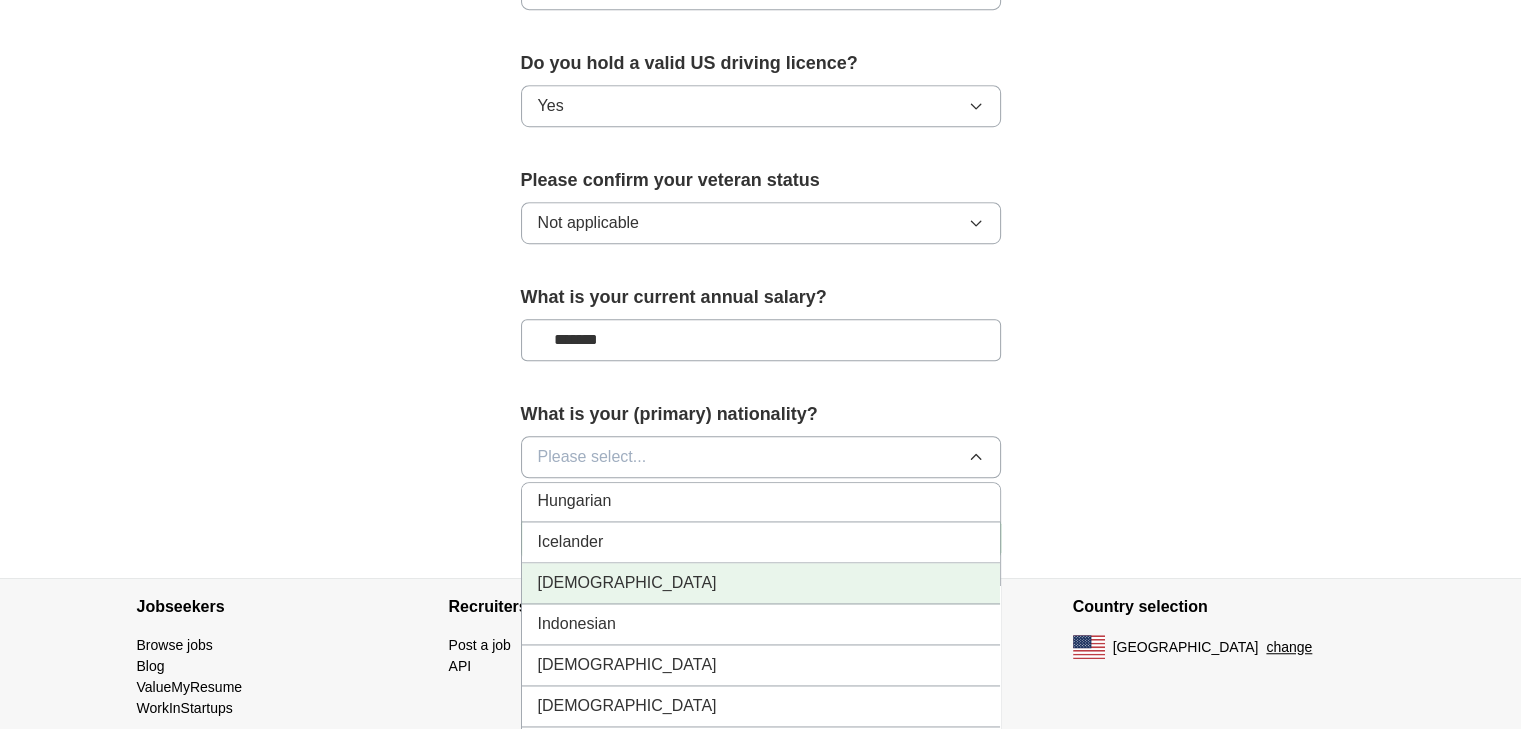 click on "Indian" at bounding box center (761, 583) 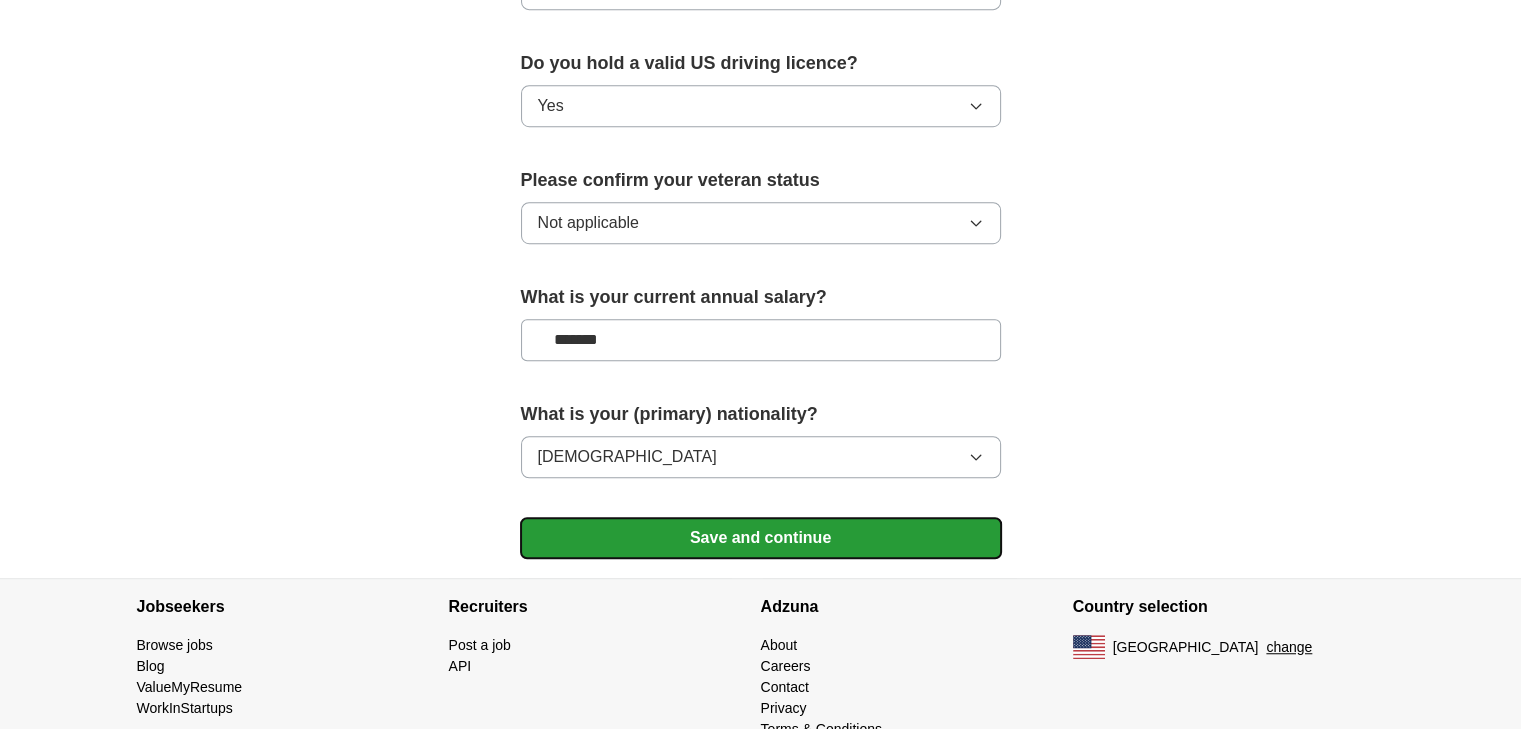 click on "Save and continue" at bounding box center [761, 538] 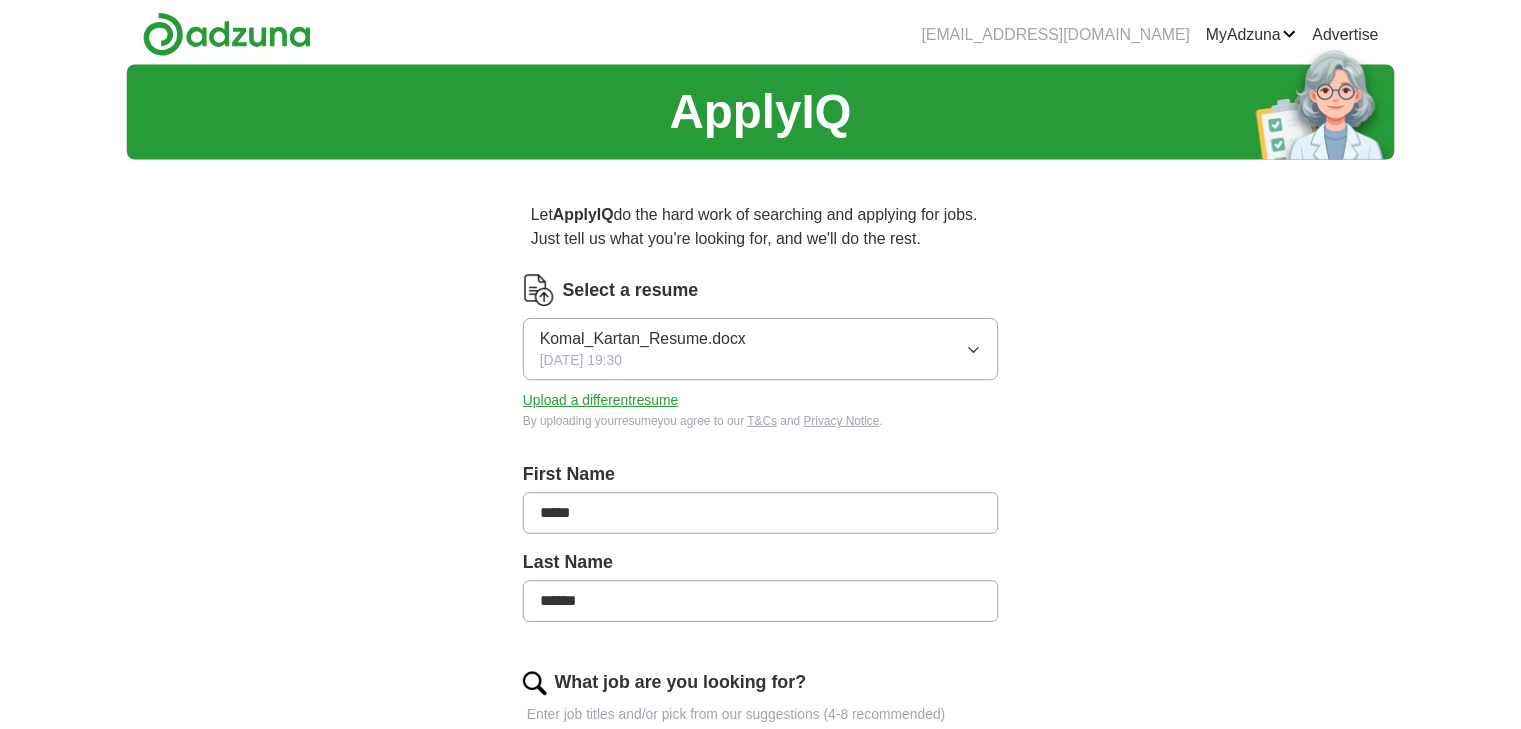scroll, scrollTop: 0, scrollLeft: 0, axis: both 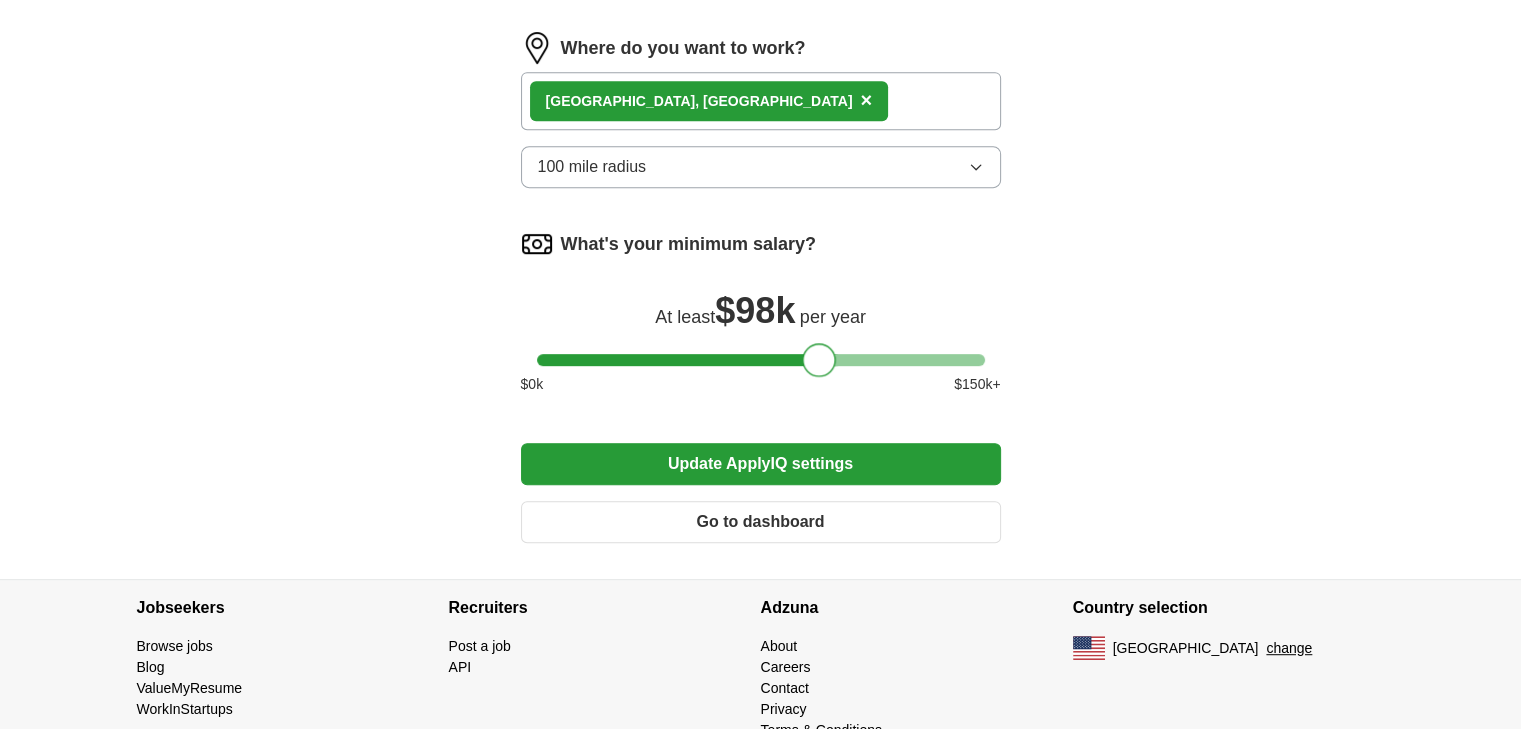 drag, startPoint x: 551, startPoint y: 357, endPoint x: 823, endPoint y: 369, distance: 272.2646 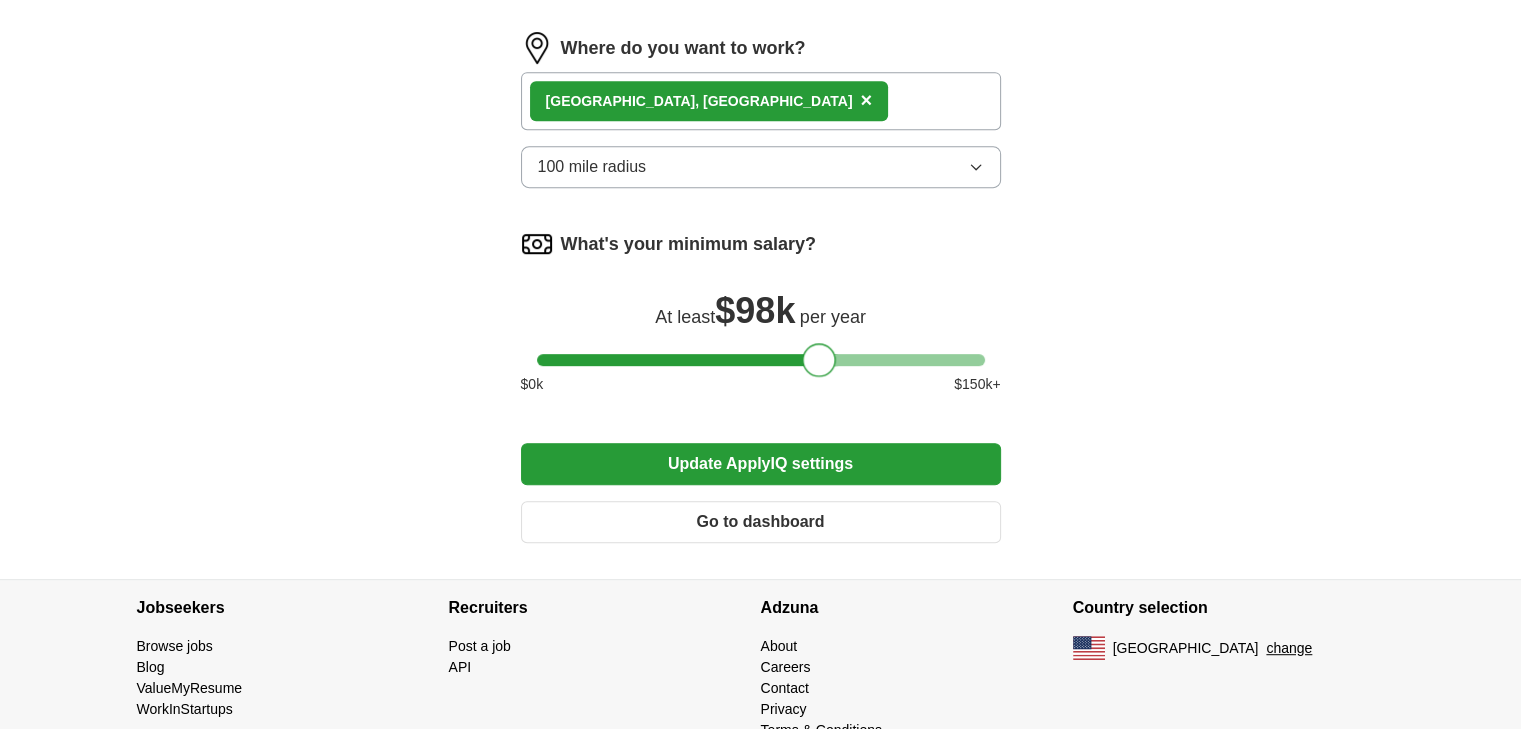 click at bounding box center [819, 360] 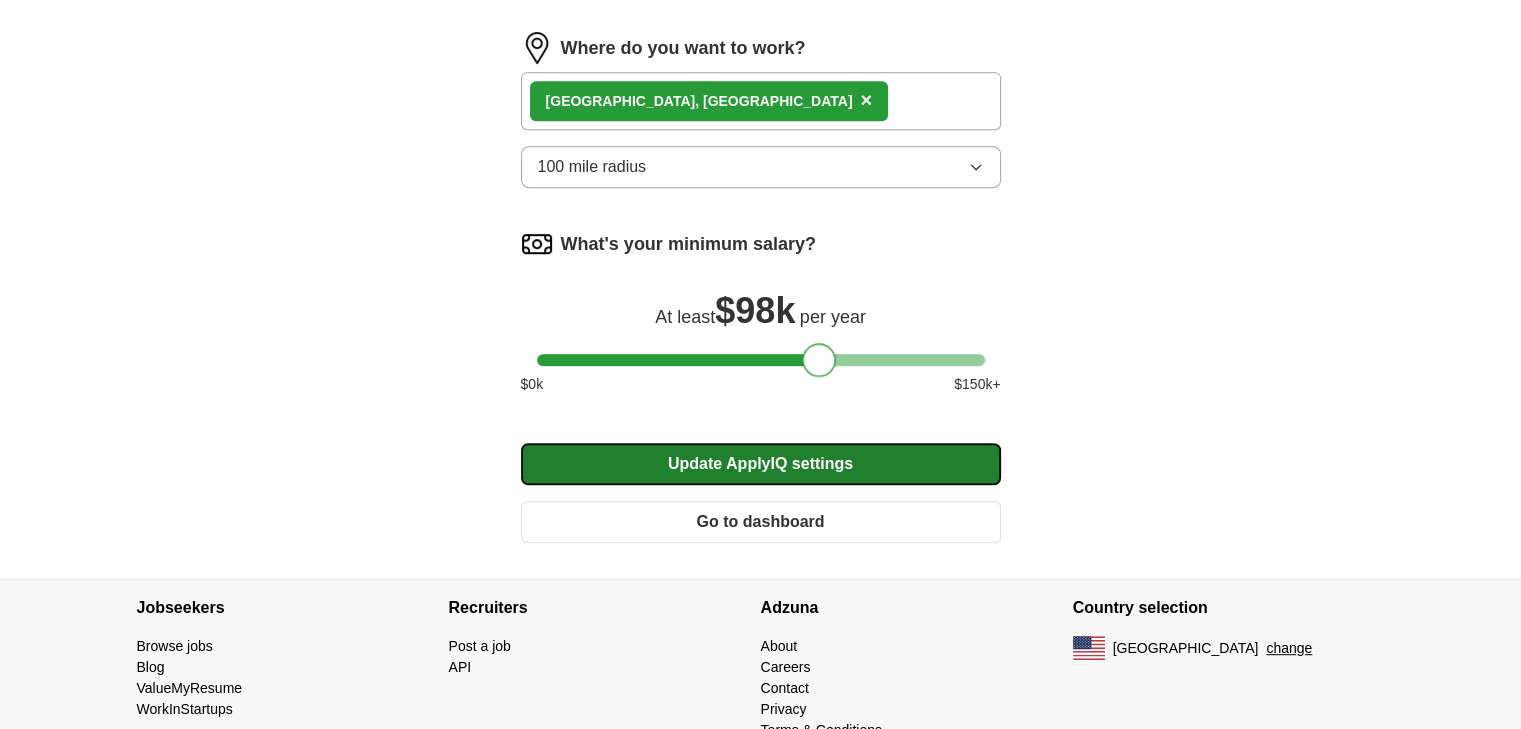 click on "Update ApplyIQ settings" at bounding box center [761, 464] 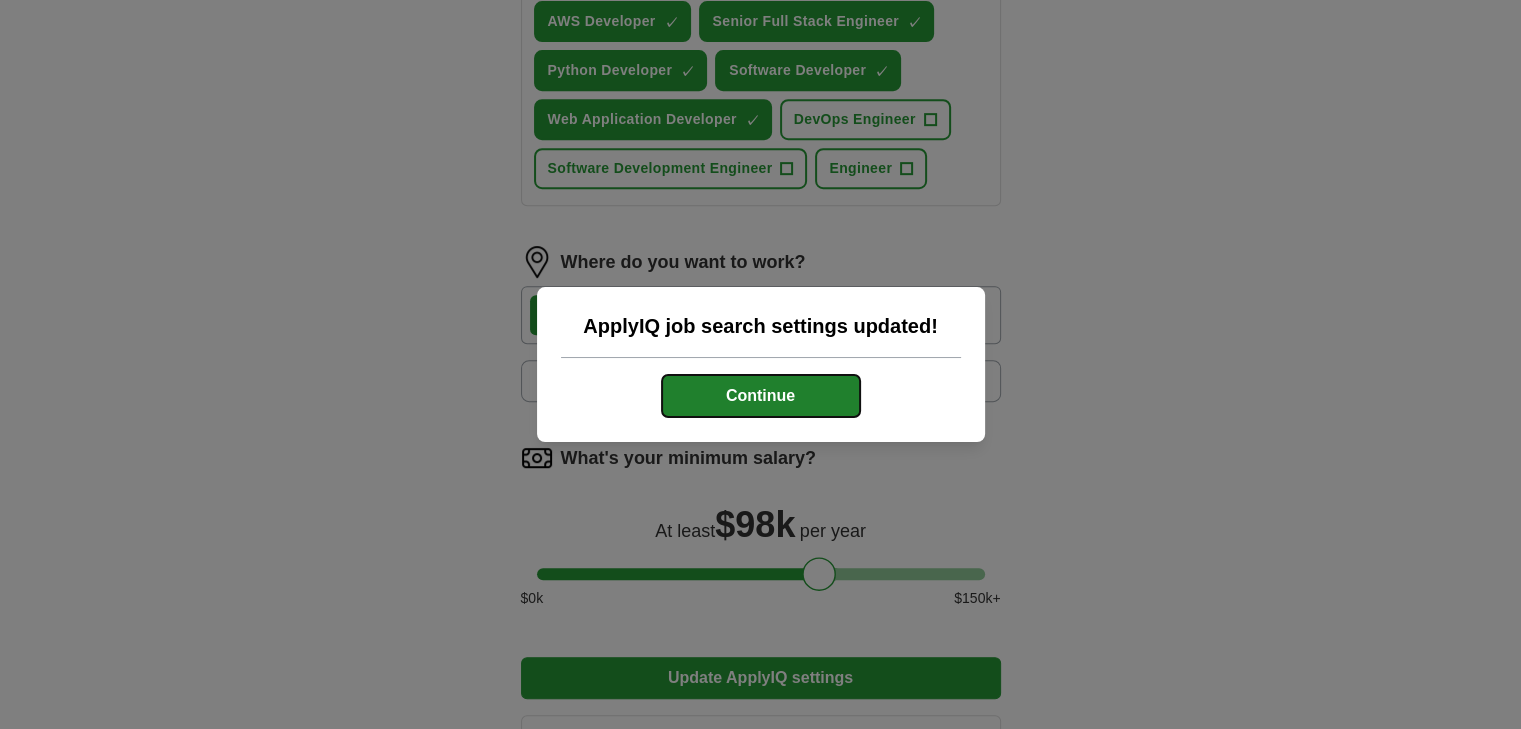 click on "Continue" at bounding box center (761, 396) 